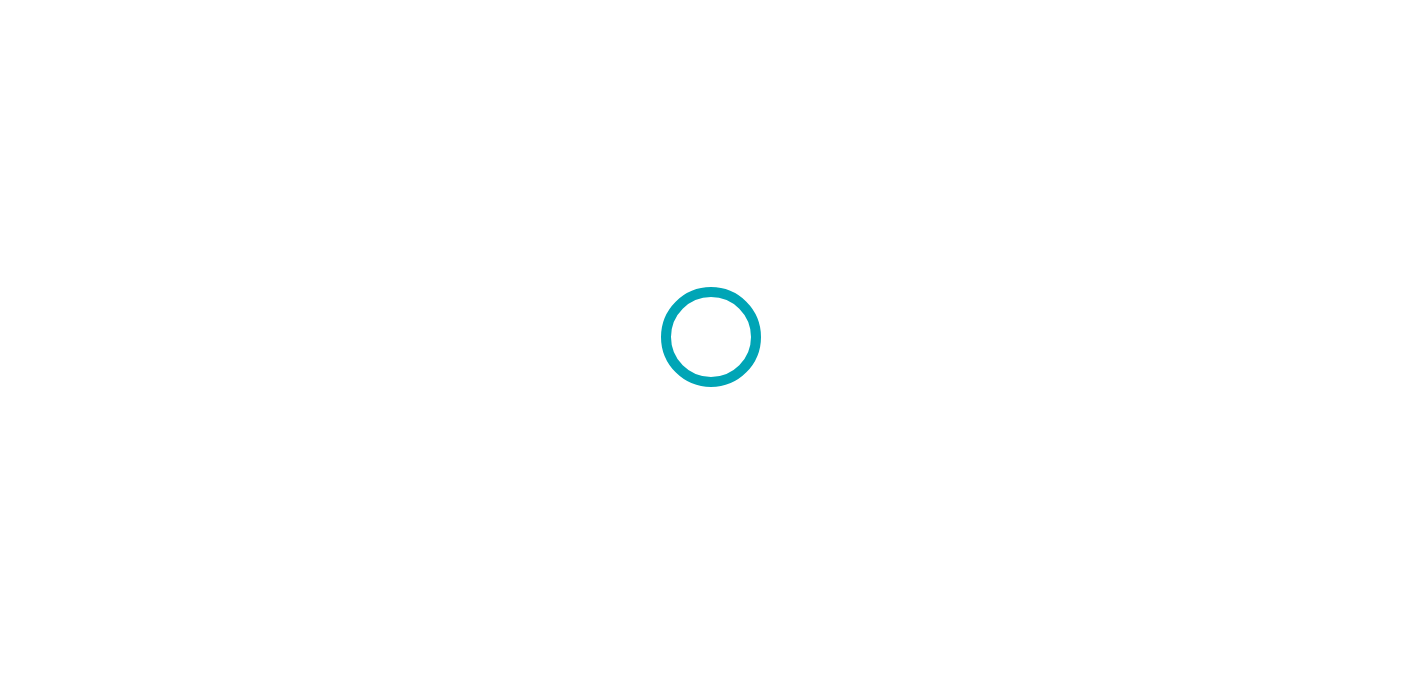 scroll, scrollTop: 0, scrollLeft: 0, axis: both 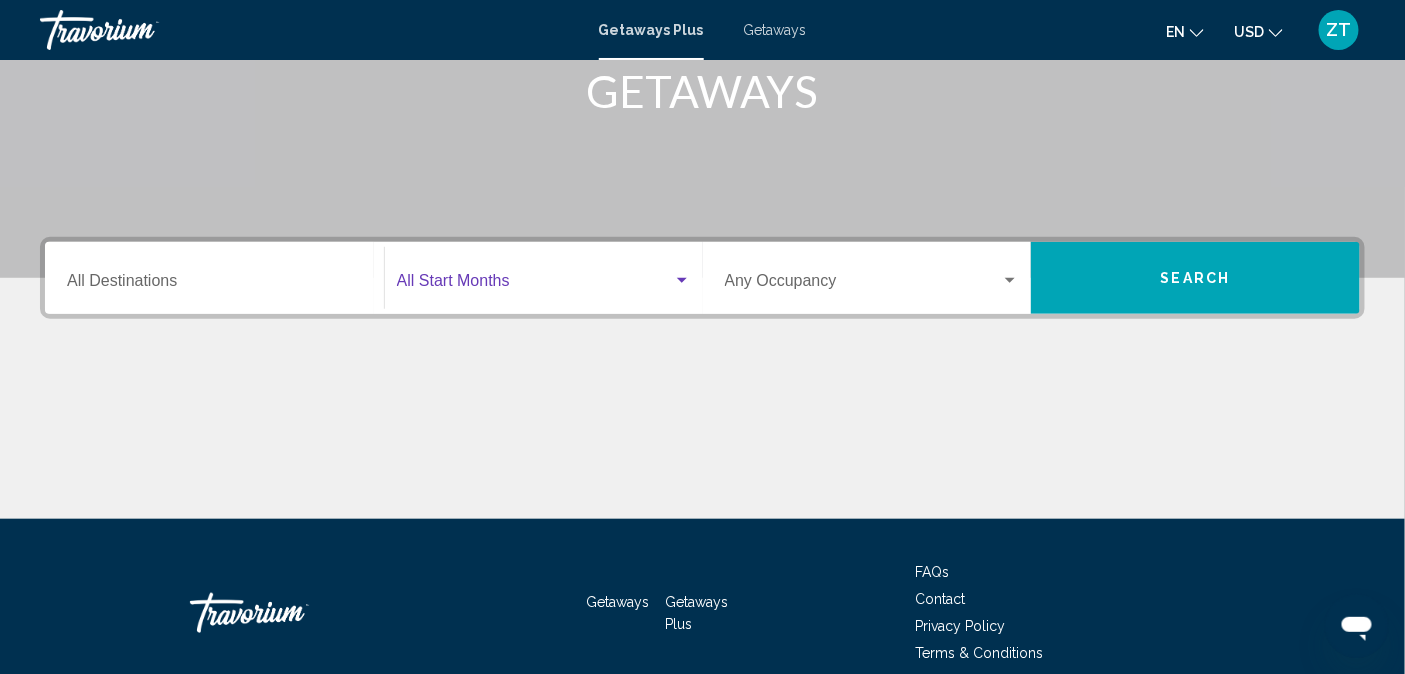 click at bounding box center (682, 280) 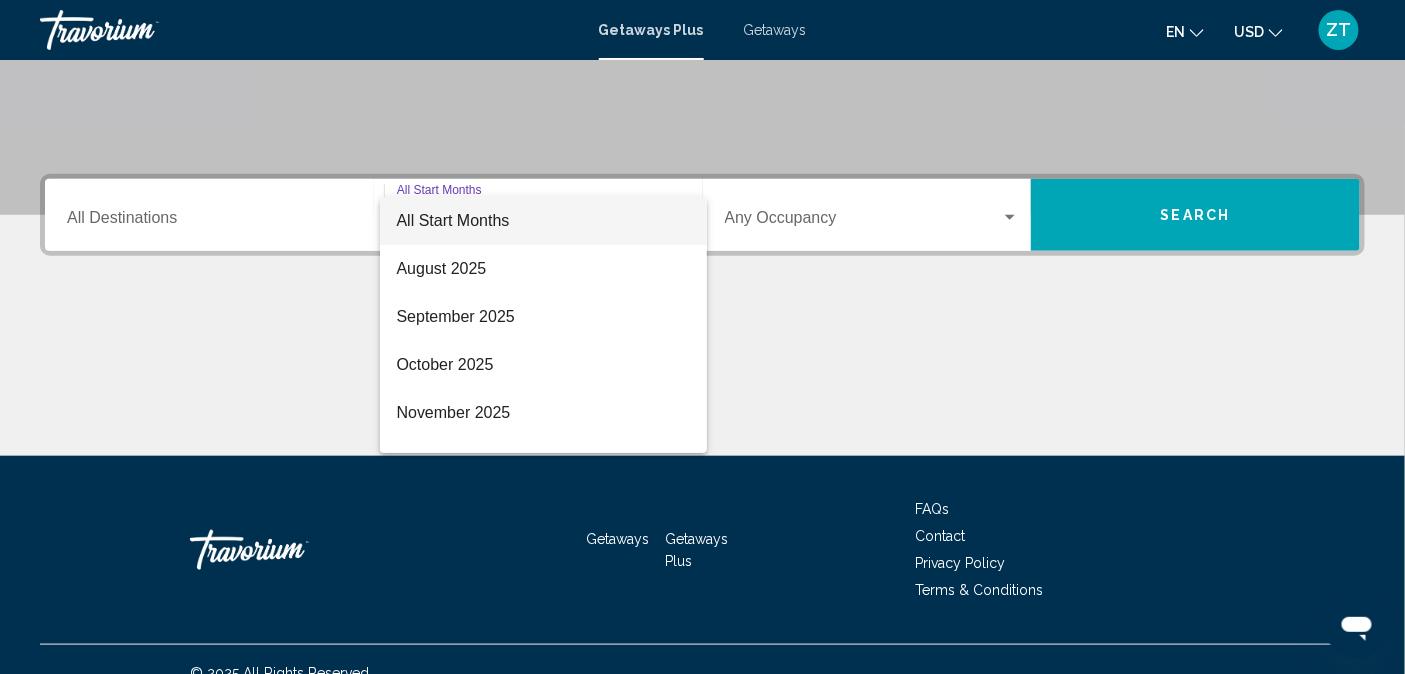 scroll, scrollTop: 411, scrollLeft: 0, axis: vertical 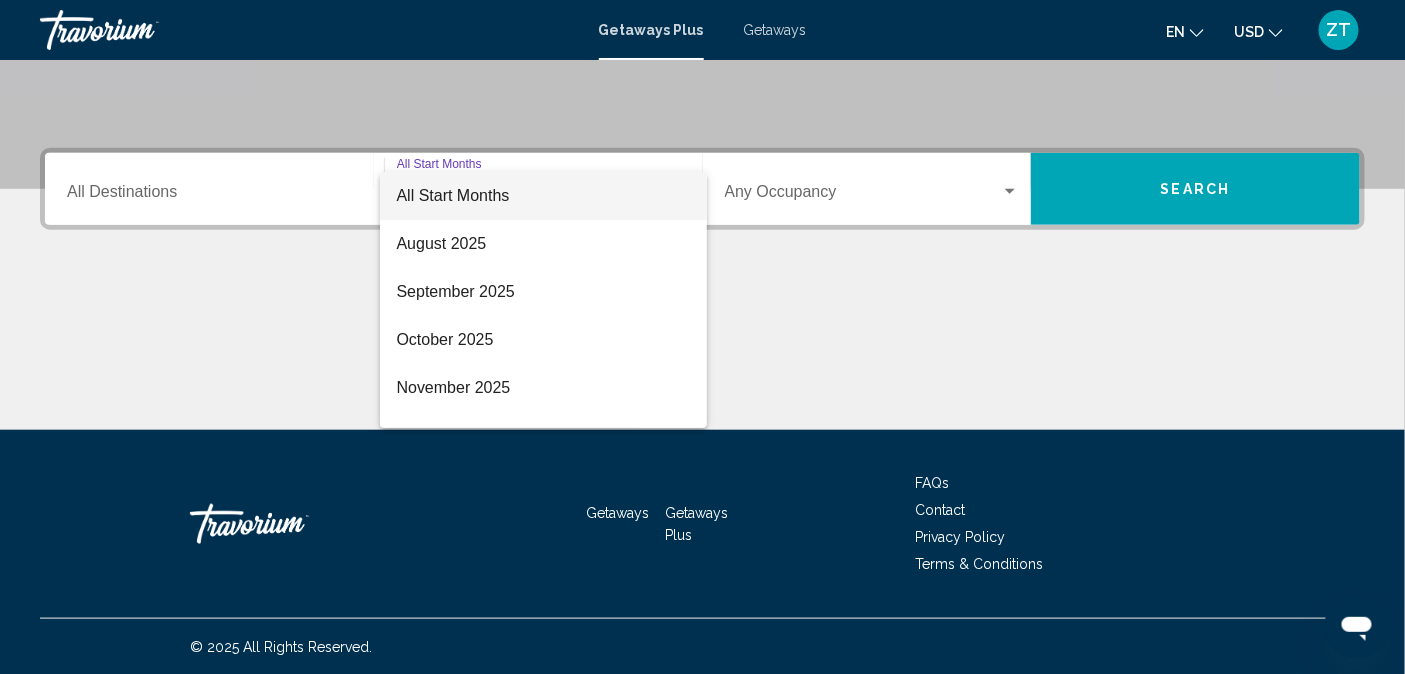 click at bounding box center [702, 337] 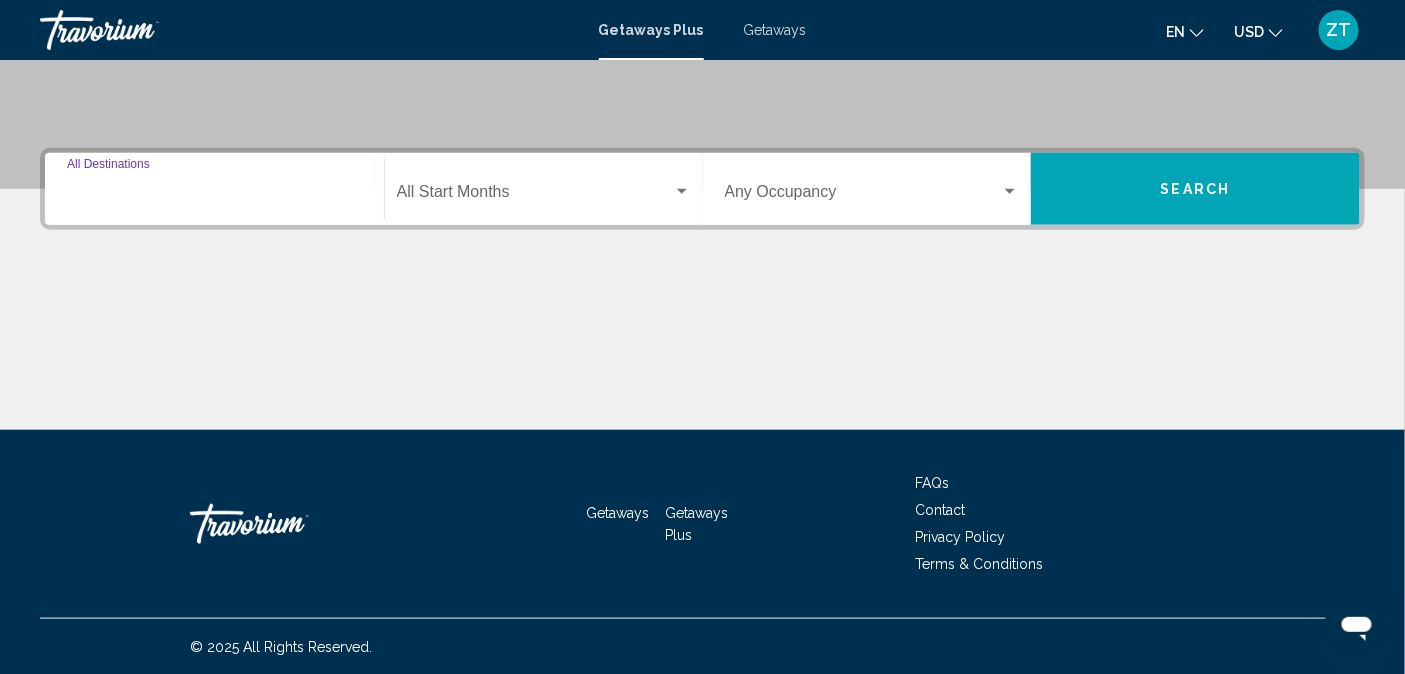 click on "Destination All Destinations" at bounding box center [214, 196] 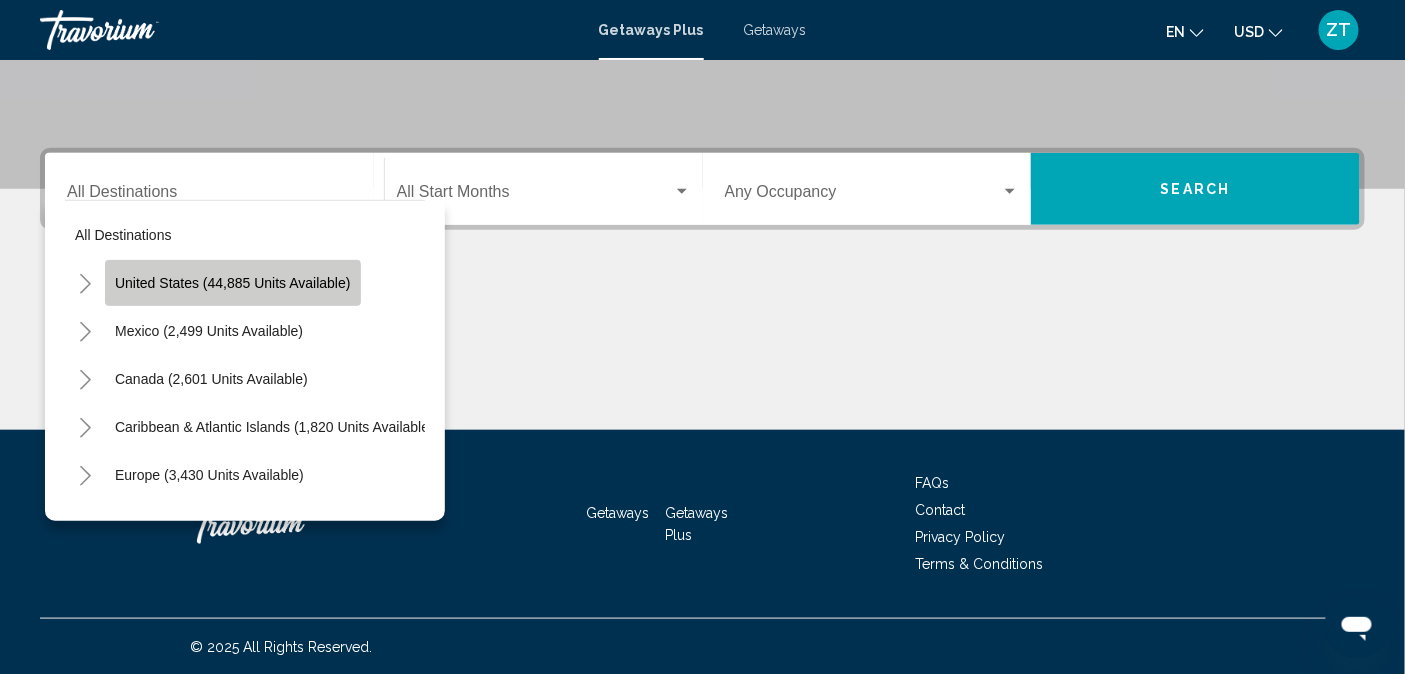 click on "United States (44,885 units available)" 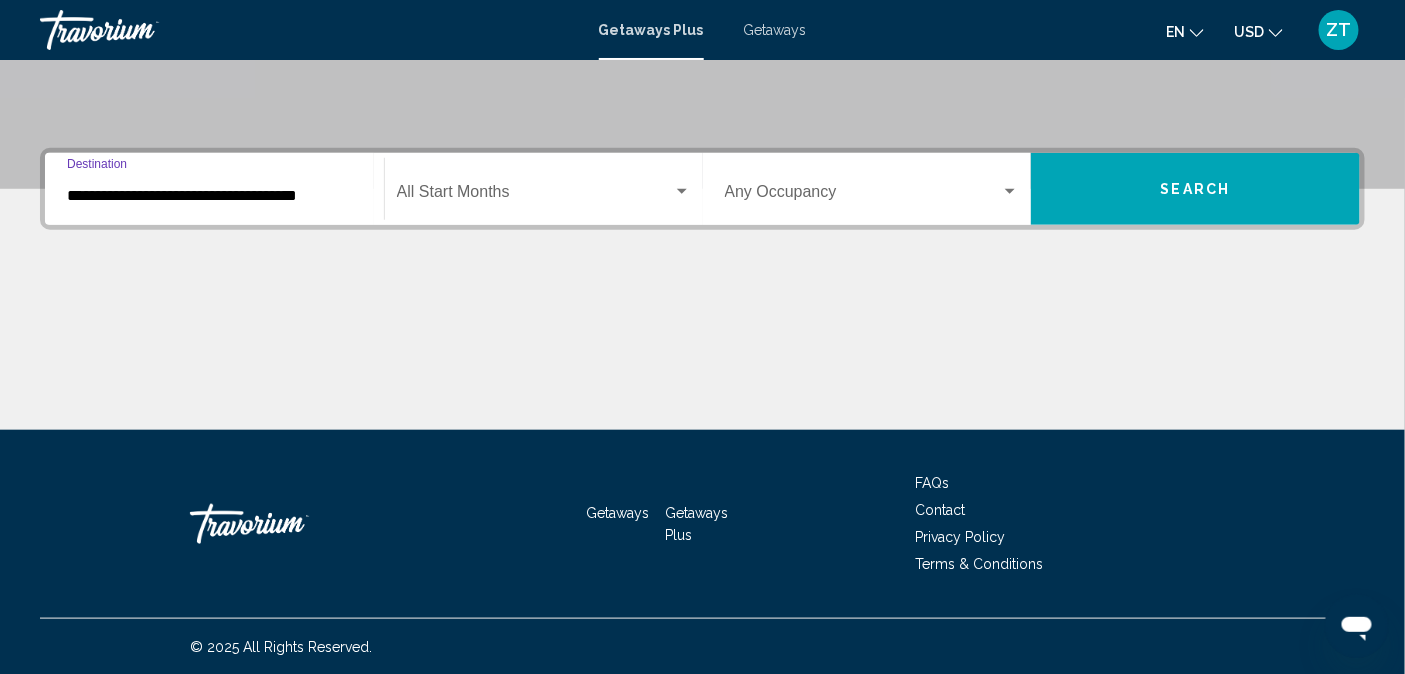 click on "Start Month All Start Months" 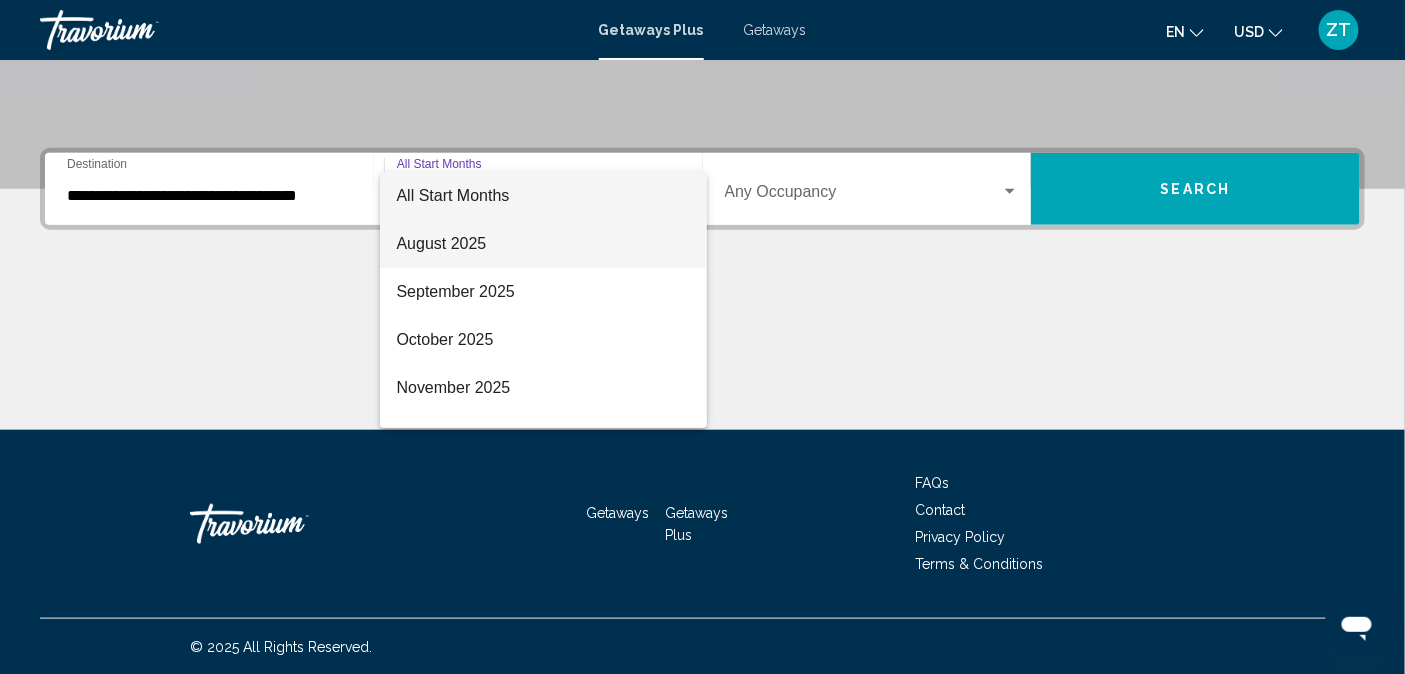 click on "August 2025" at bounding box center (543, 244) 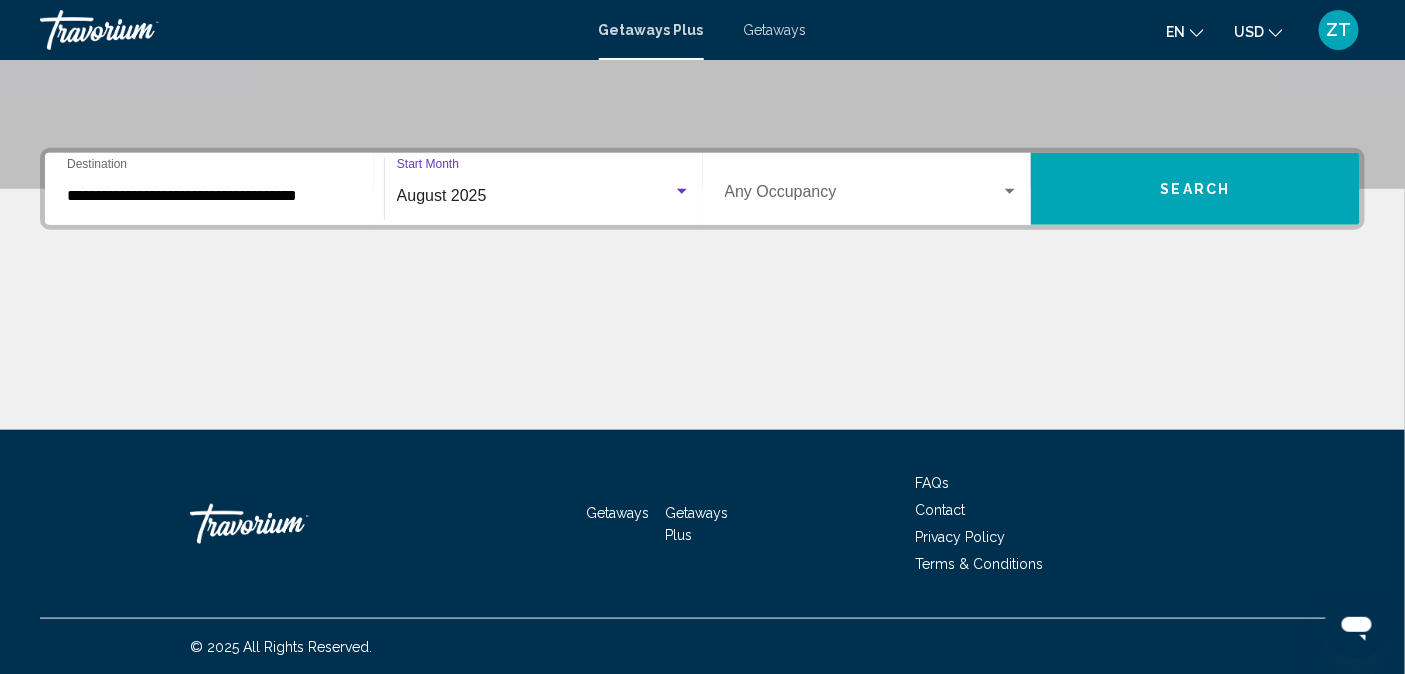 click at bounding box center [863, 196] 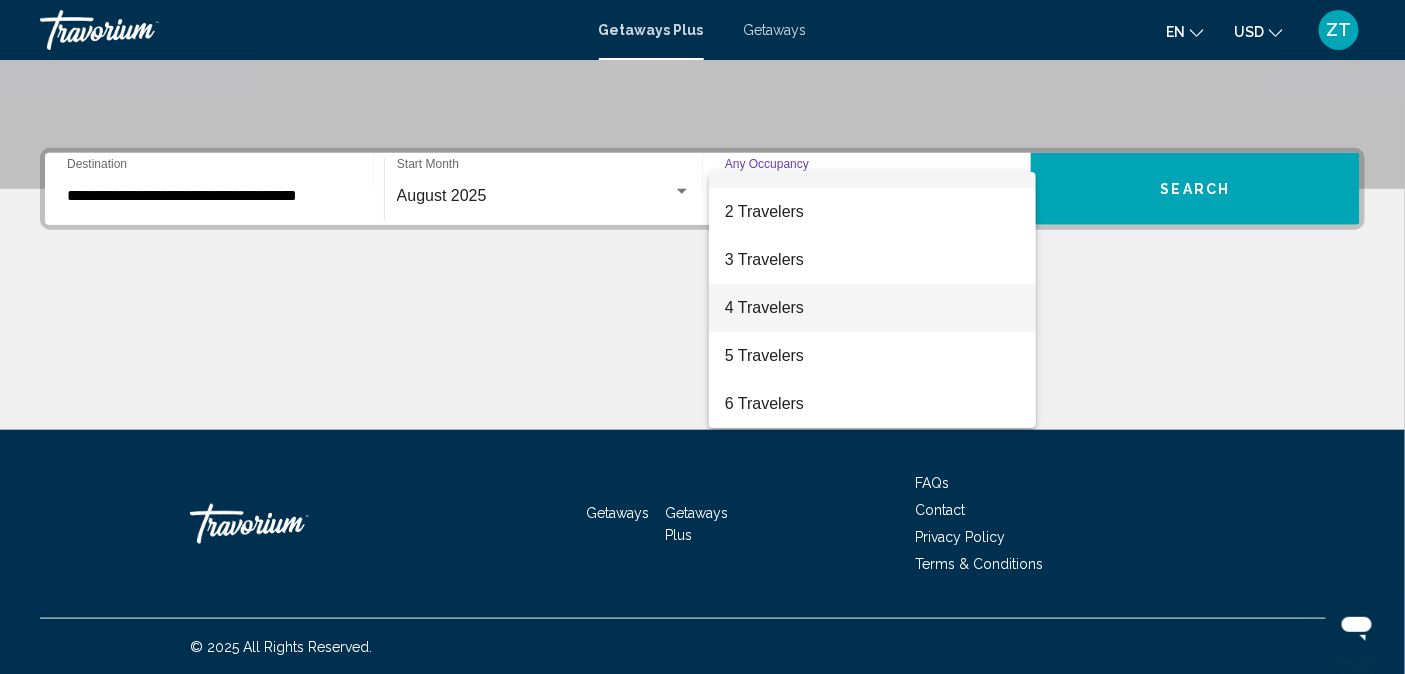 scroll, scrollTop: 0, scrollLeft: 0, axis: both 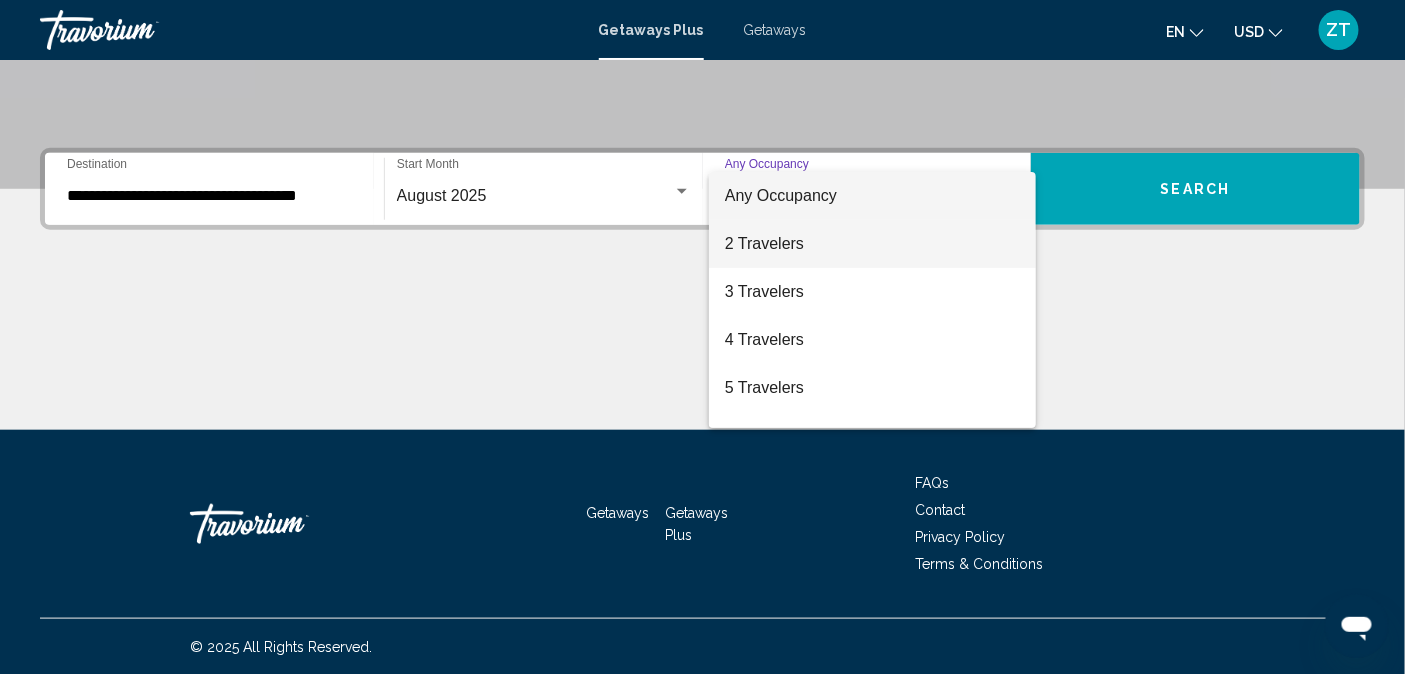 click on "2 Travelers" at bounding box center [872, 244] 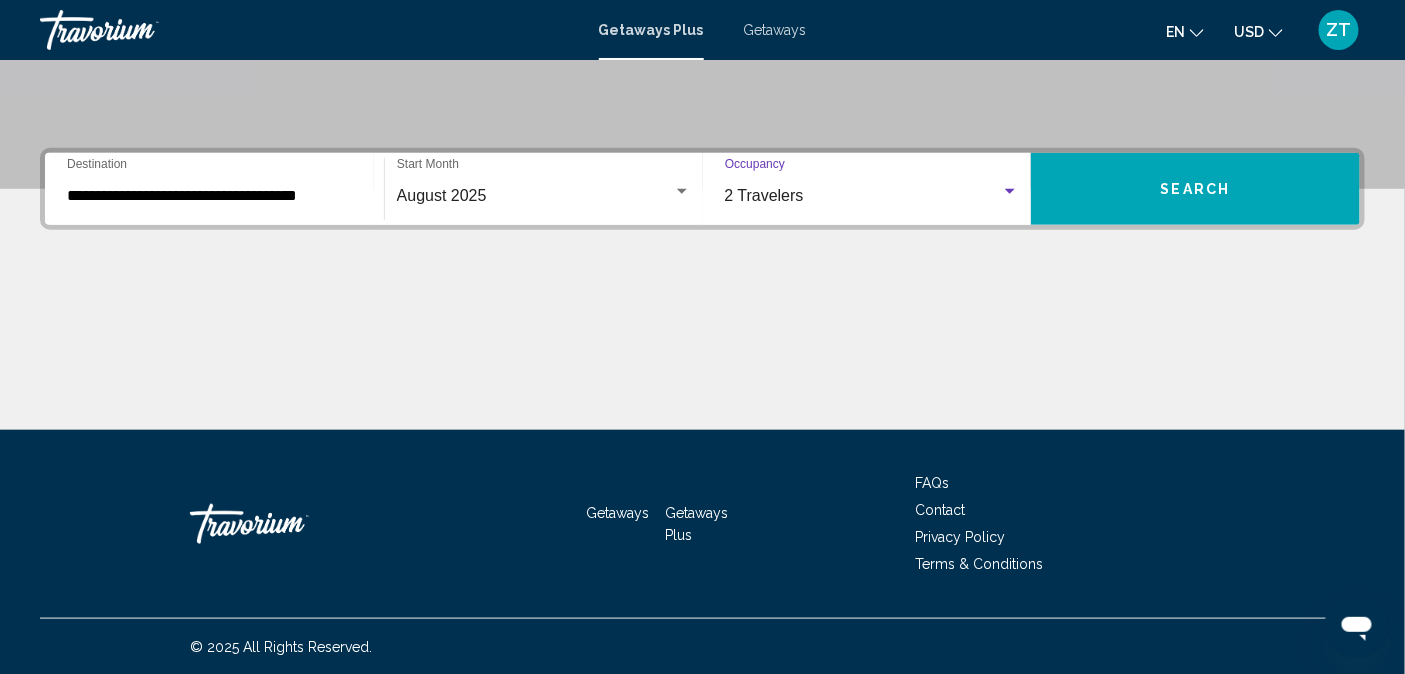 click on "Search" at bounding box center (1195, 189) 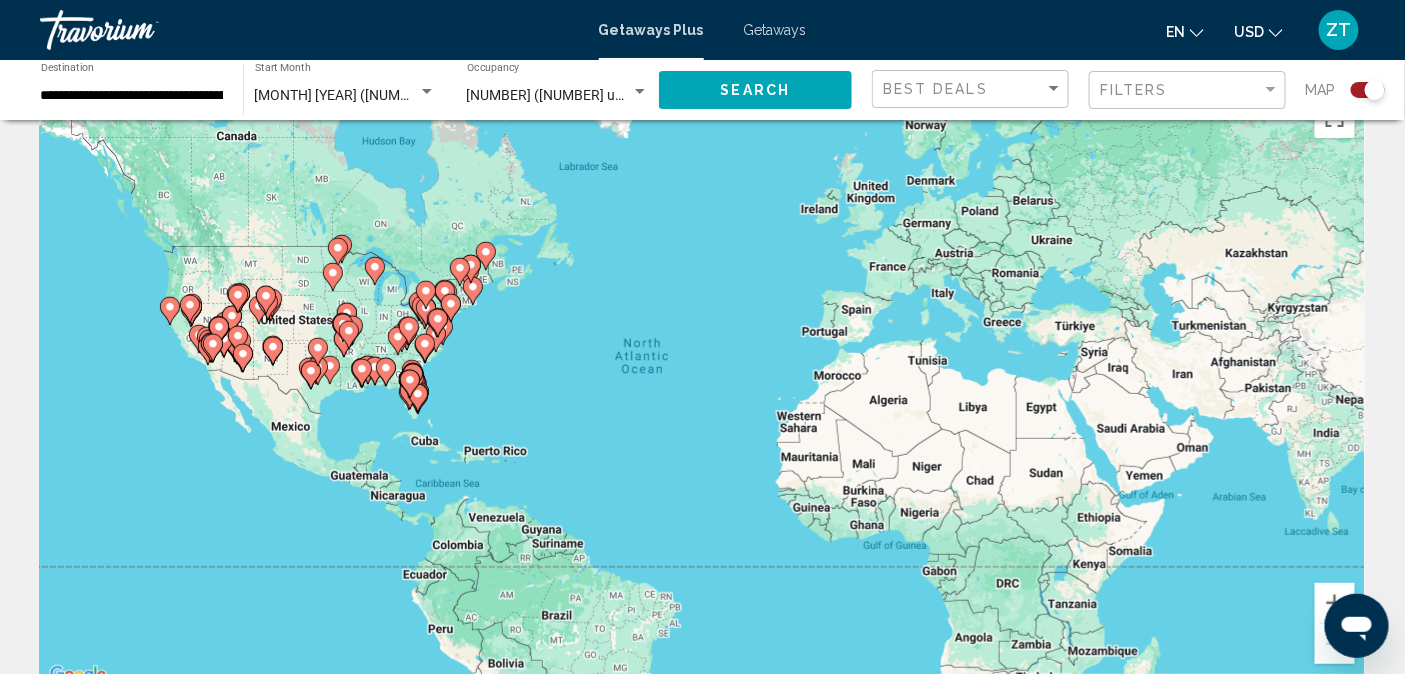 scroll, scrollTop: 0, scrollLeft: 0, axis: both 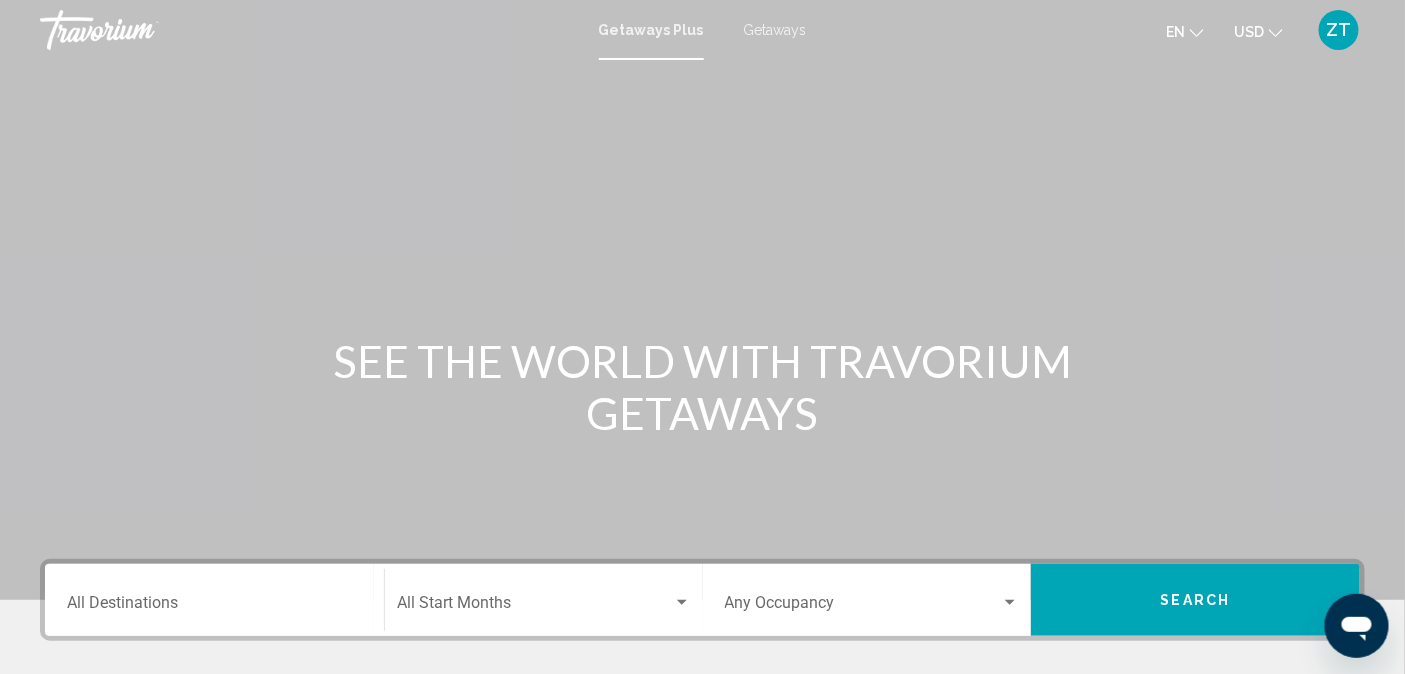 click on "ZT" at bounding box center [1339, 30] 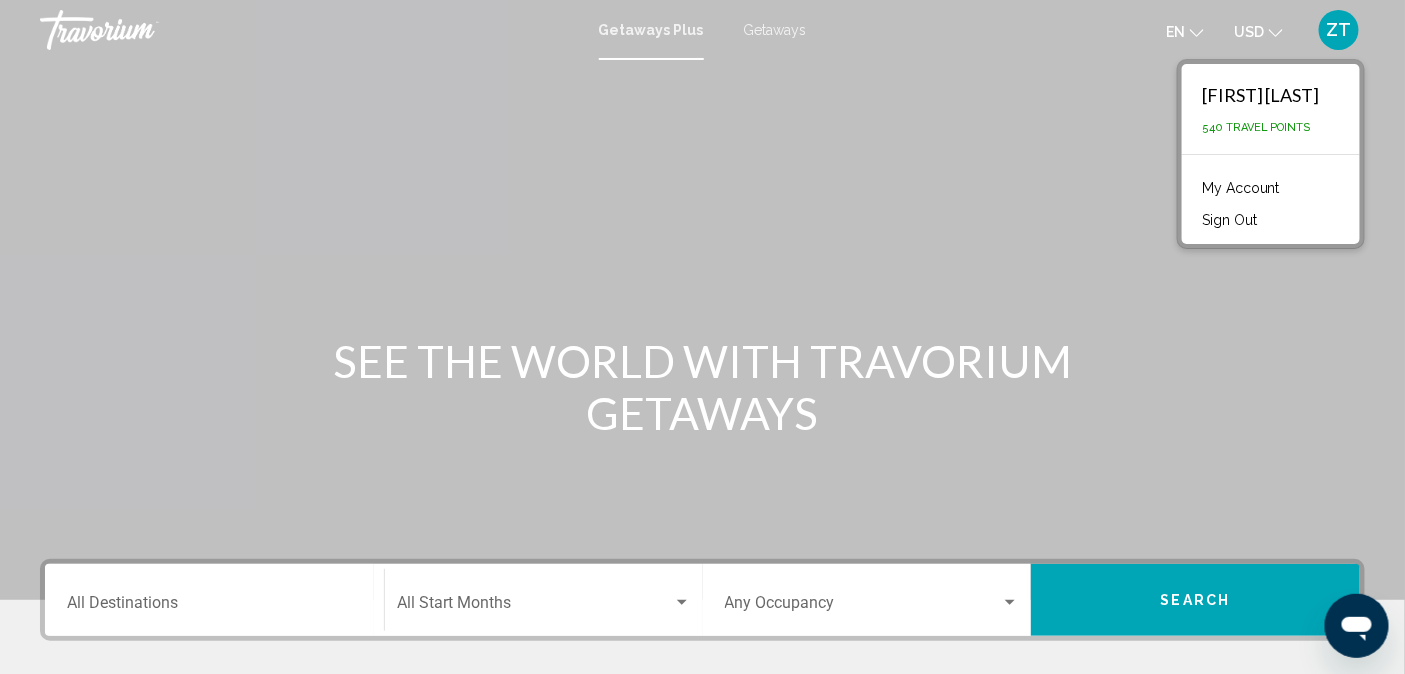 click on "Zoya Tkachuk" at bounding box center (1261, 95) 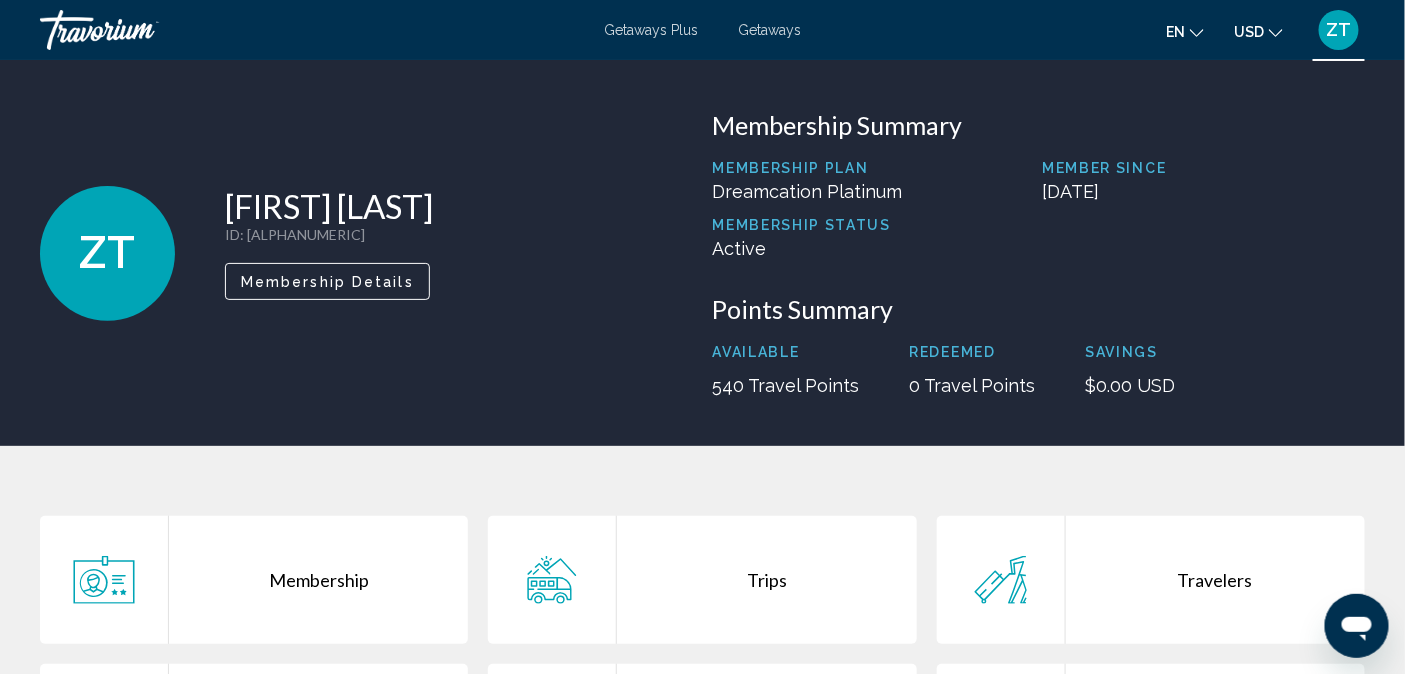 click at bounding box center [140, 30] 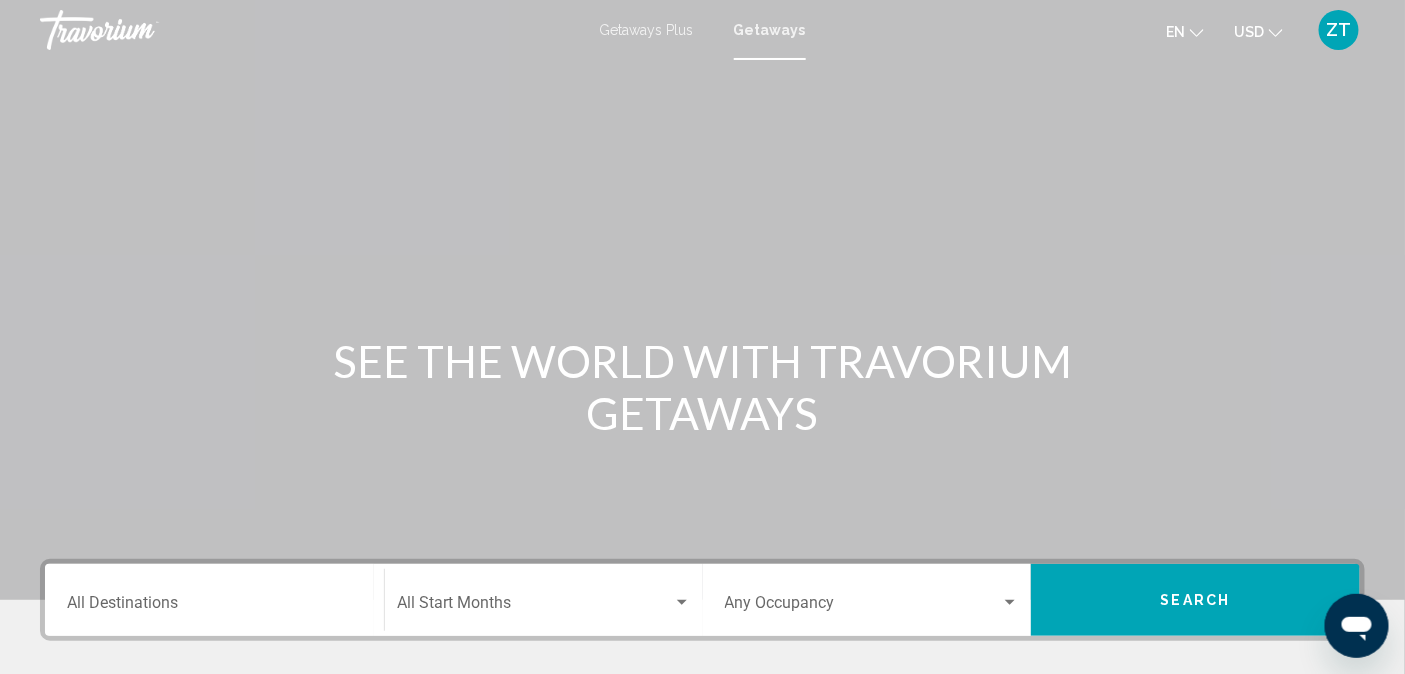 click on "Getaways Plus" at bounding box center [647, 30] 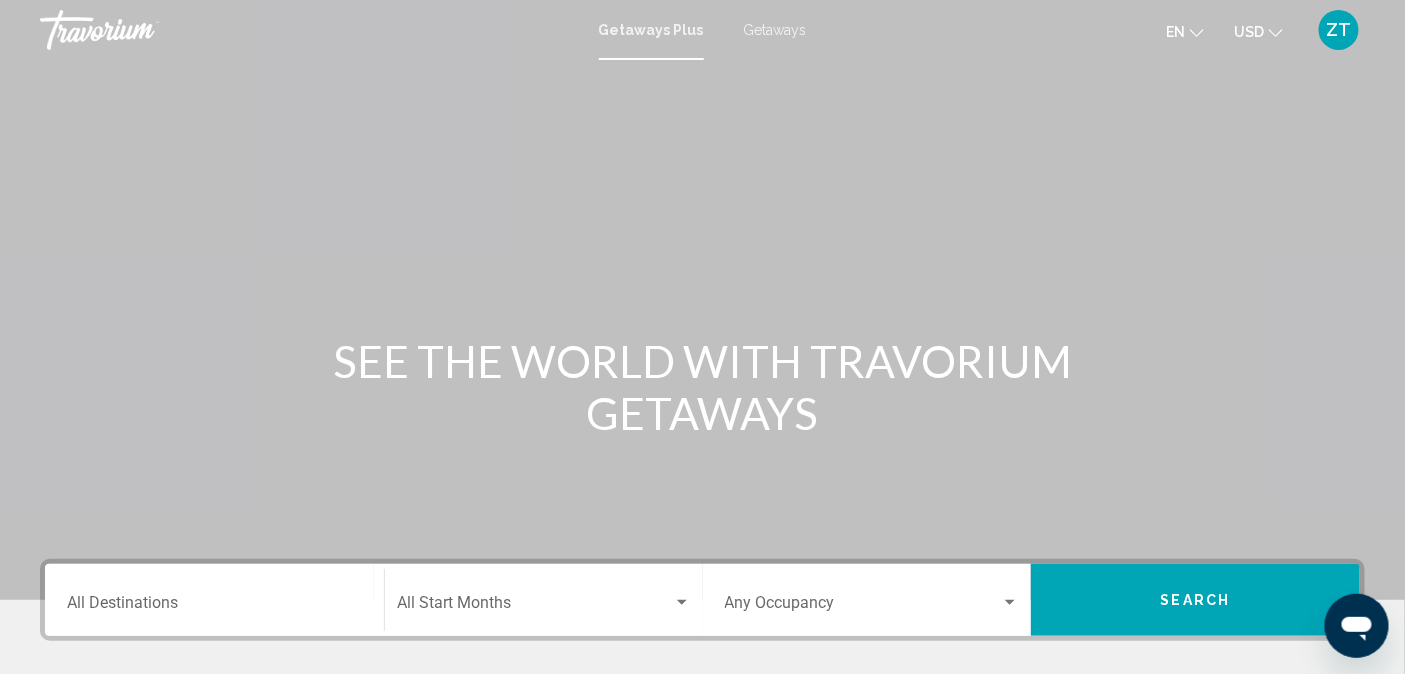 click at bounding box center [140, 30] 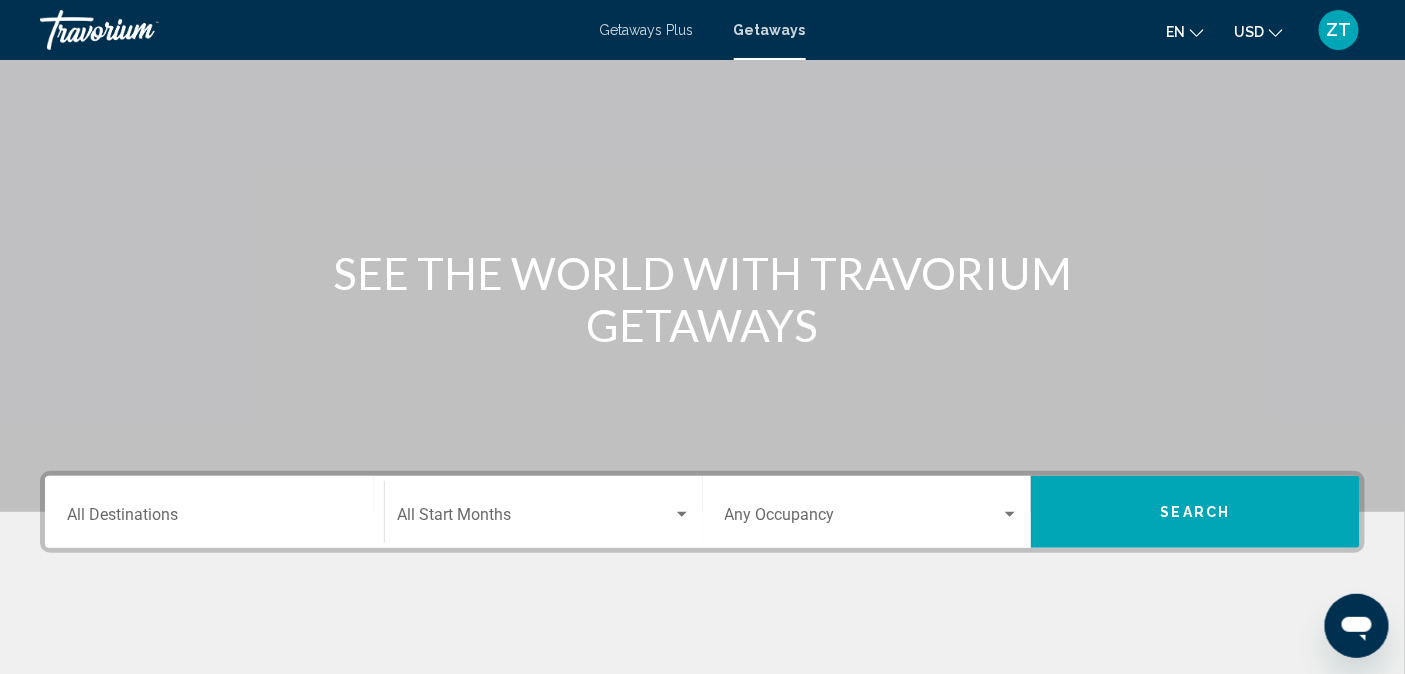 scroll, scrollTop: 0, scrollLeft: 0, axis: both 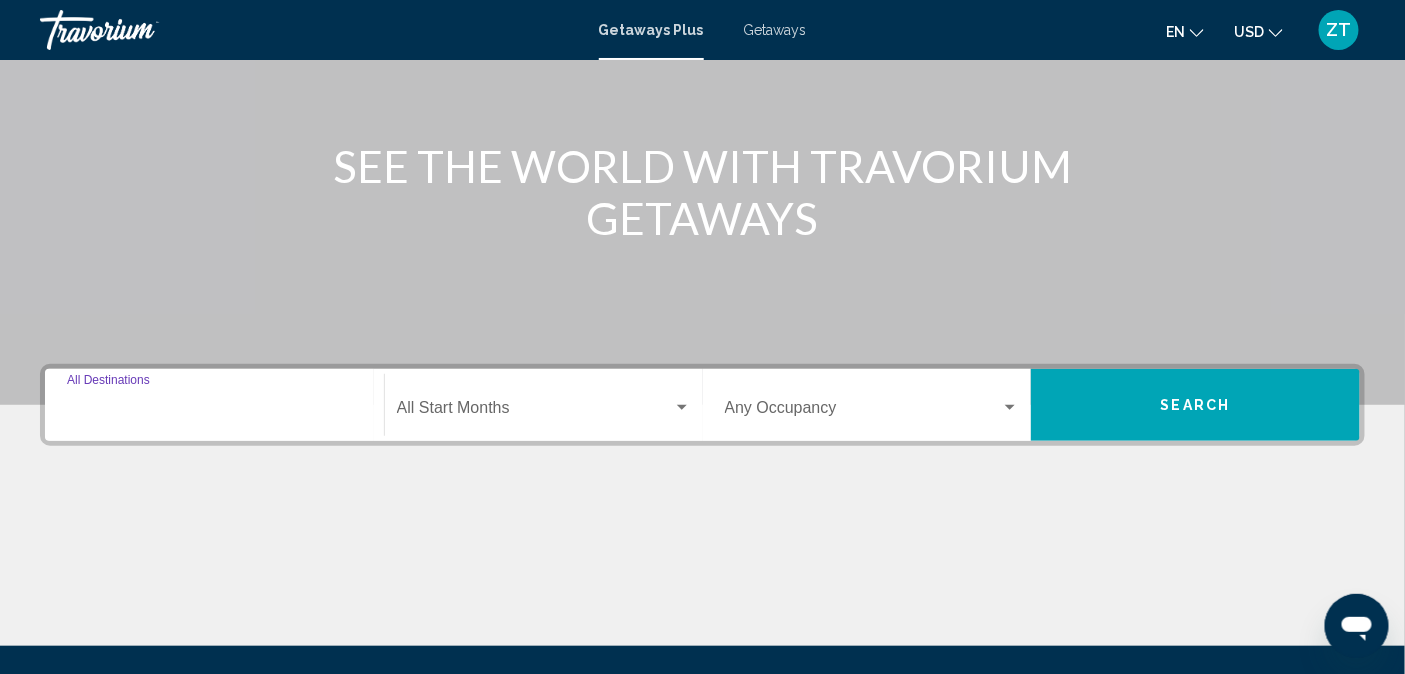 click on "Destination All Destinations" at bounding box center [214, 412] 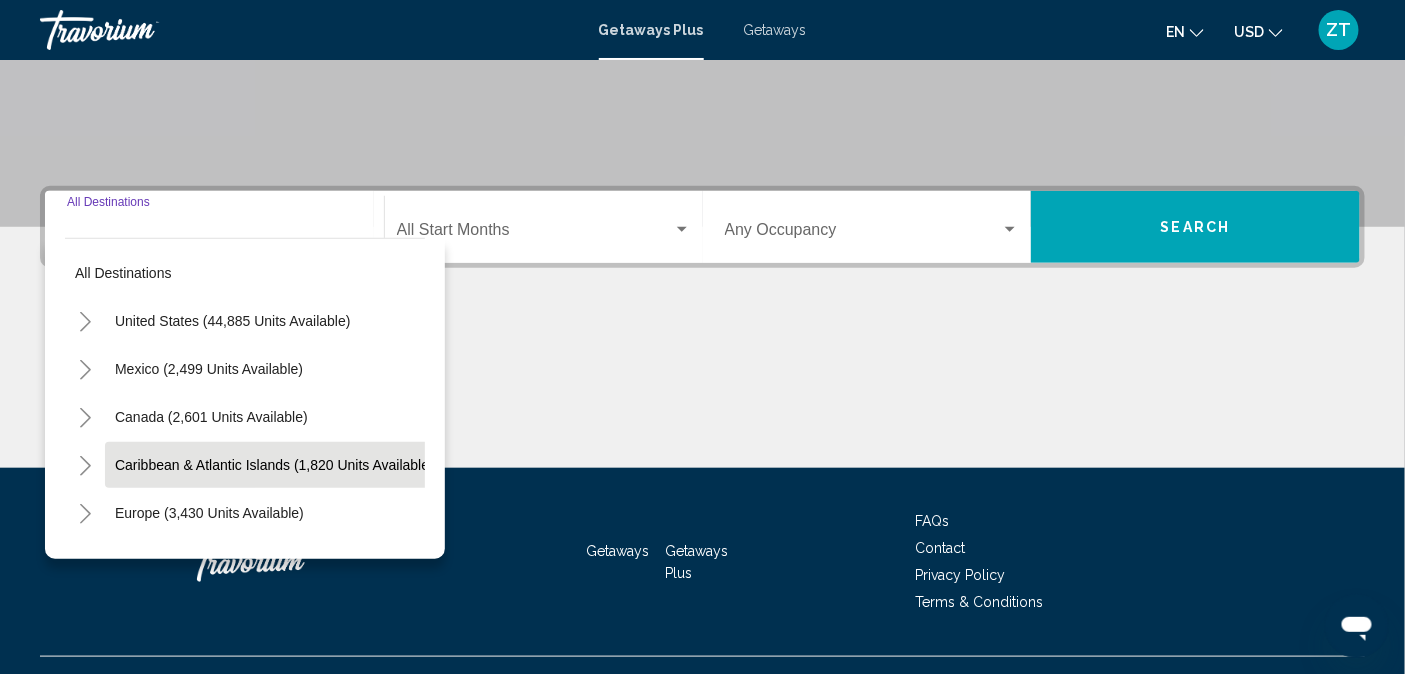 scroll, scrollTop: 411, scrollLeft: 0, axis: vertical 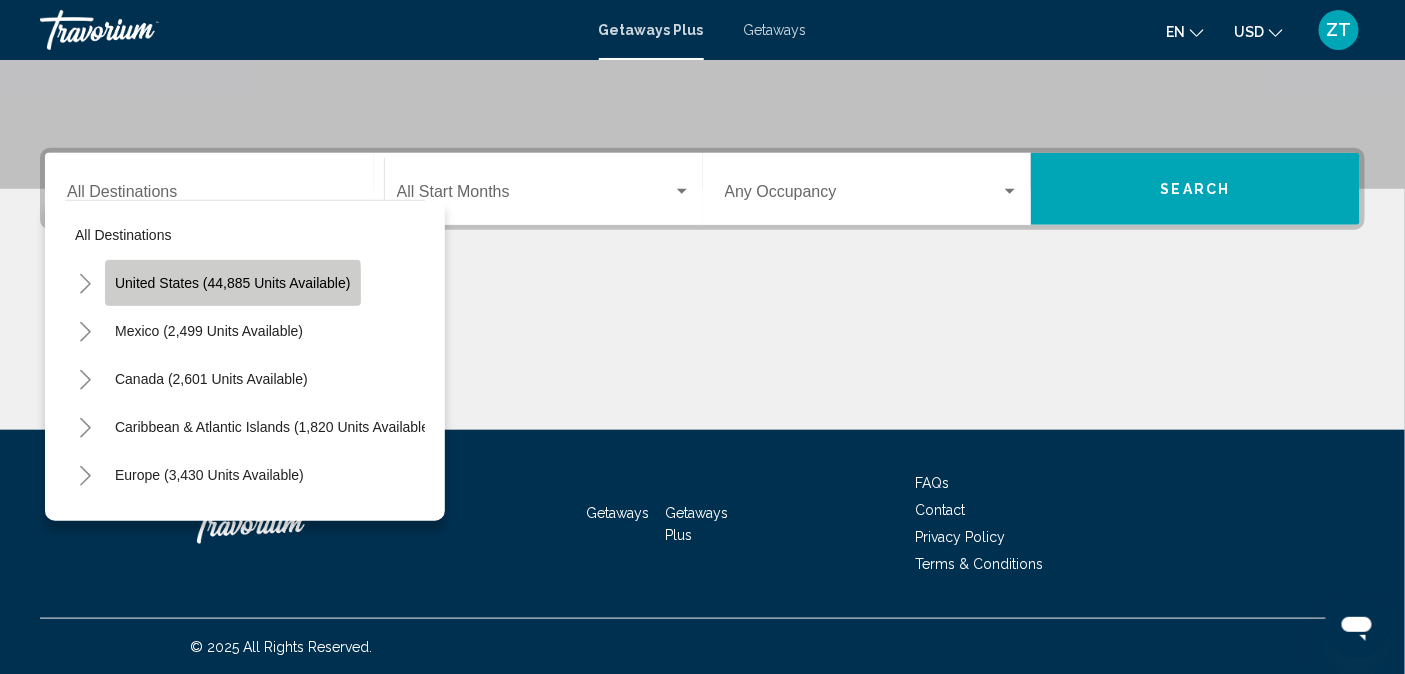 click on "United States (44,885 units available)" 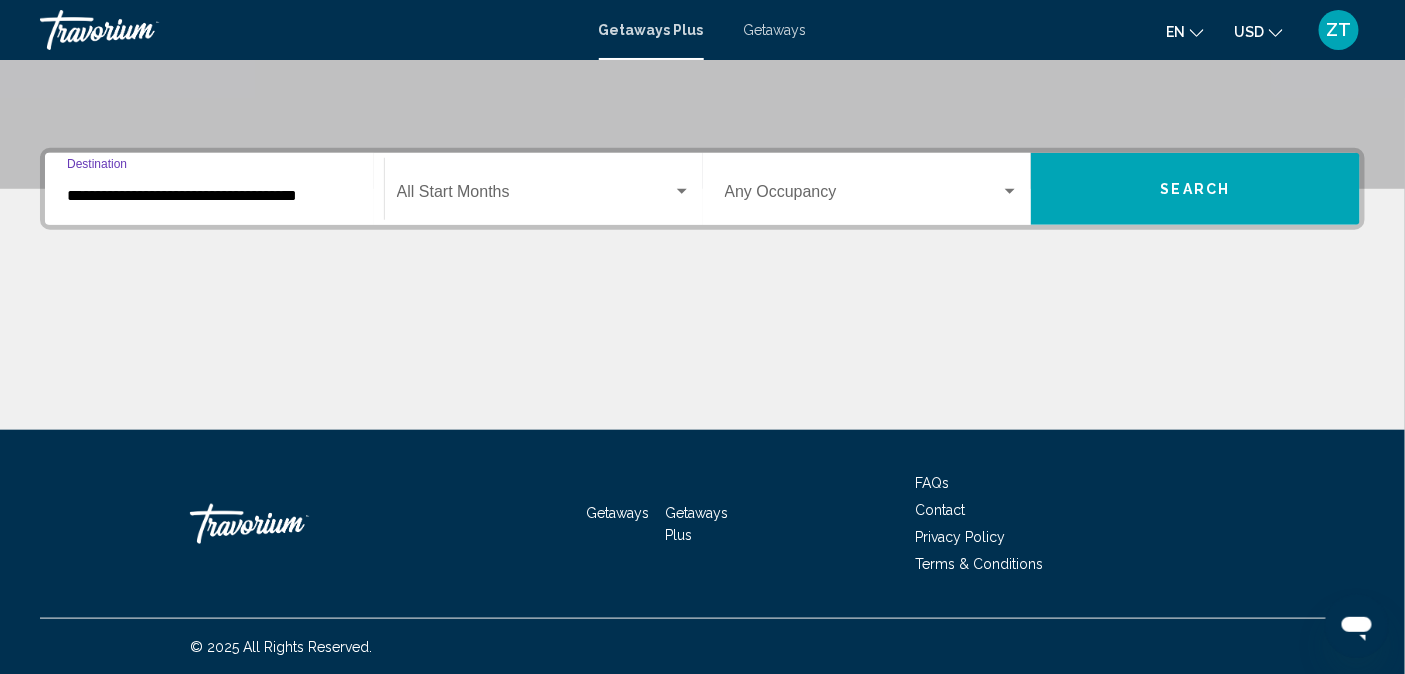 click on "Start Month All Start Months" 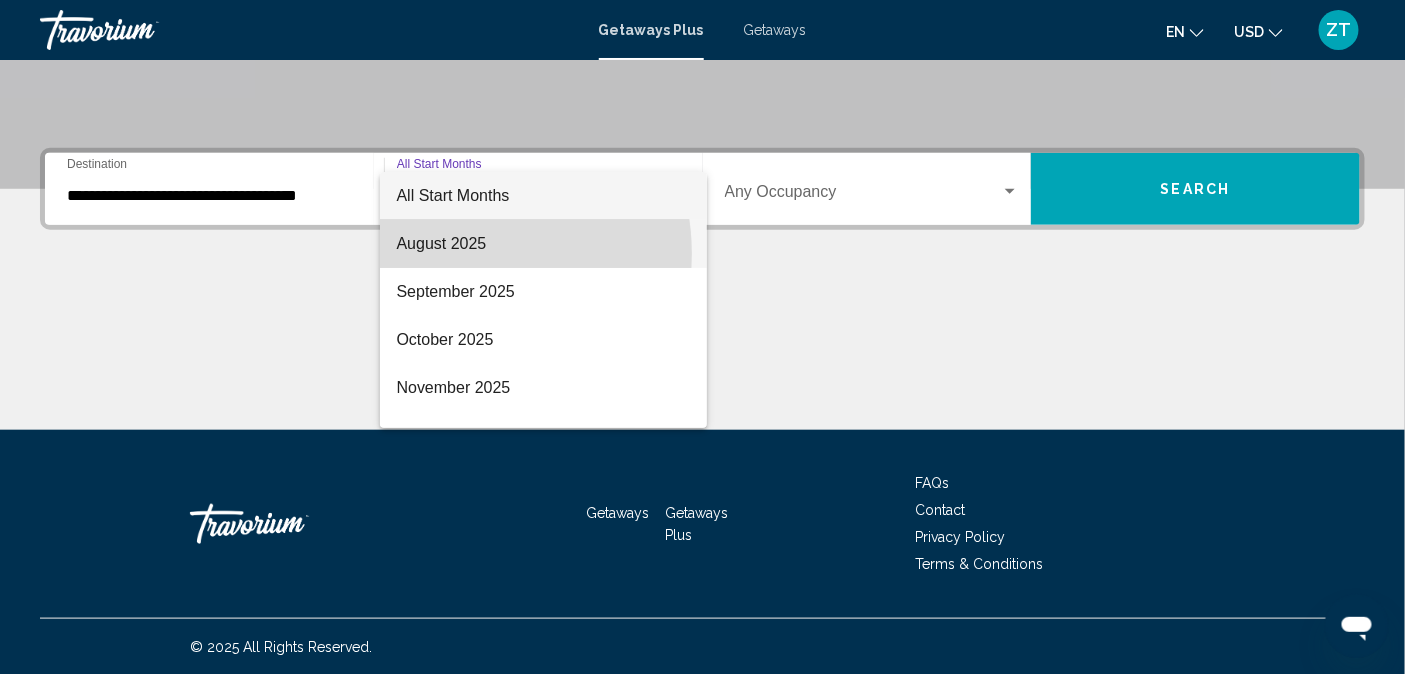 click on "August 2025" at bounding box center (543, 244) 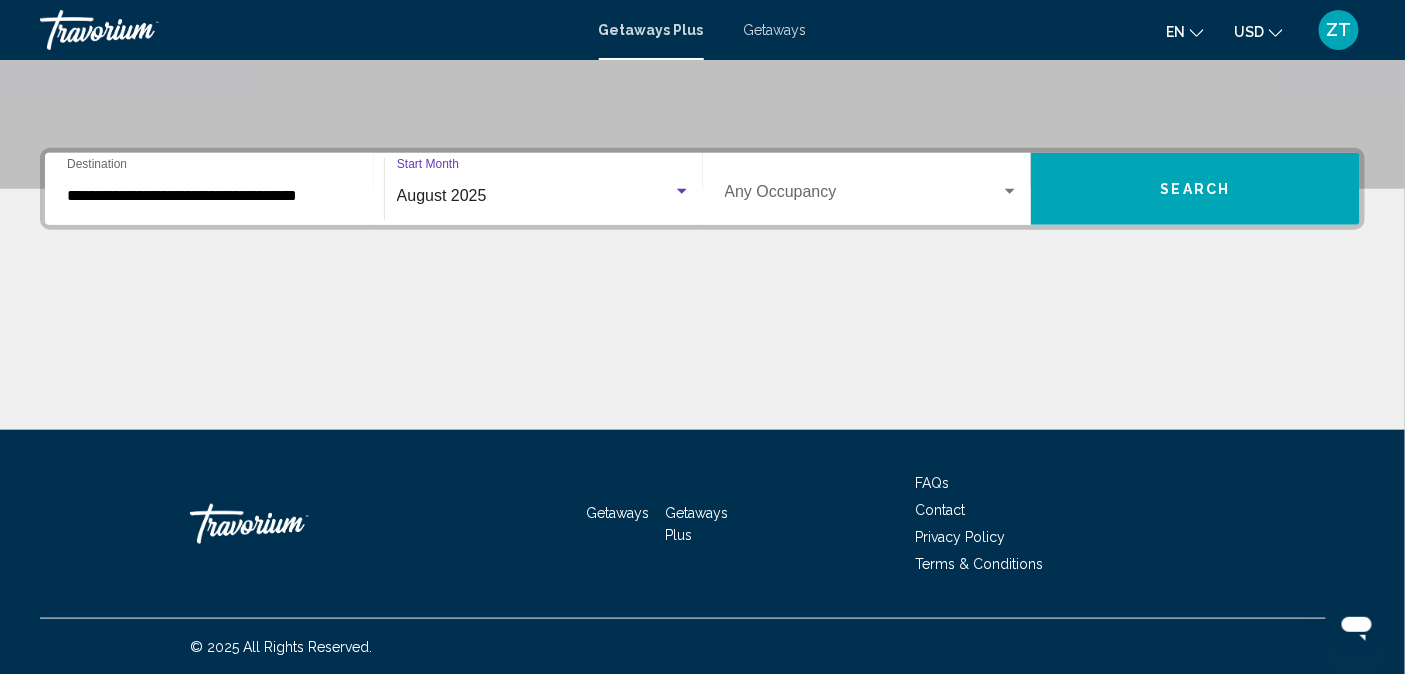 click at bounding box center [863, 196] 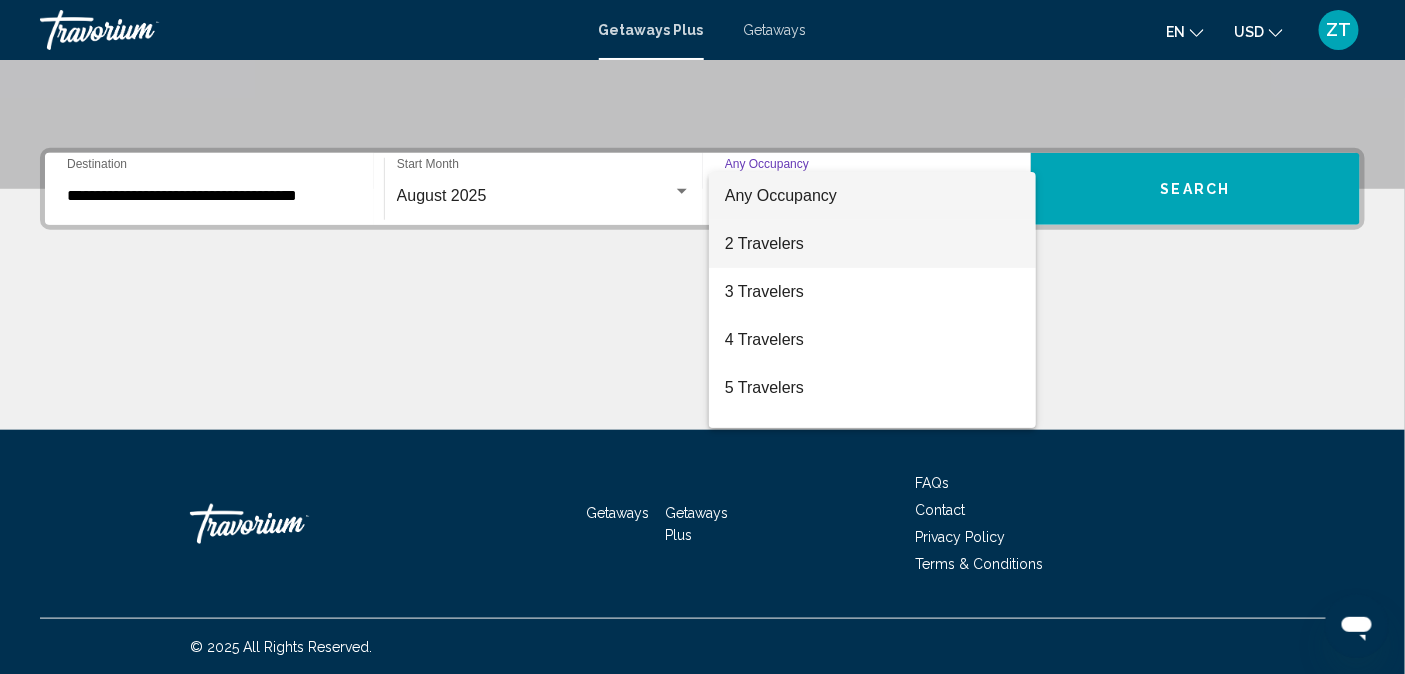 click on "2 Travelers" at bounding box center (872, 244) 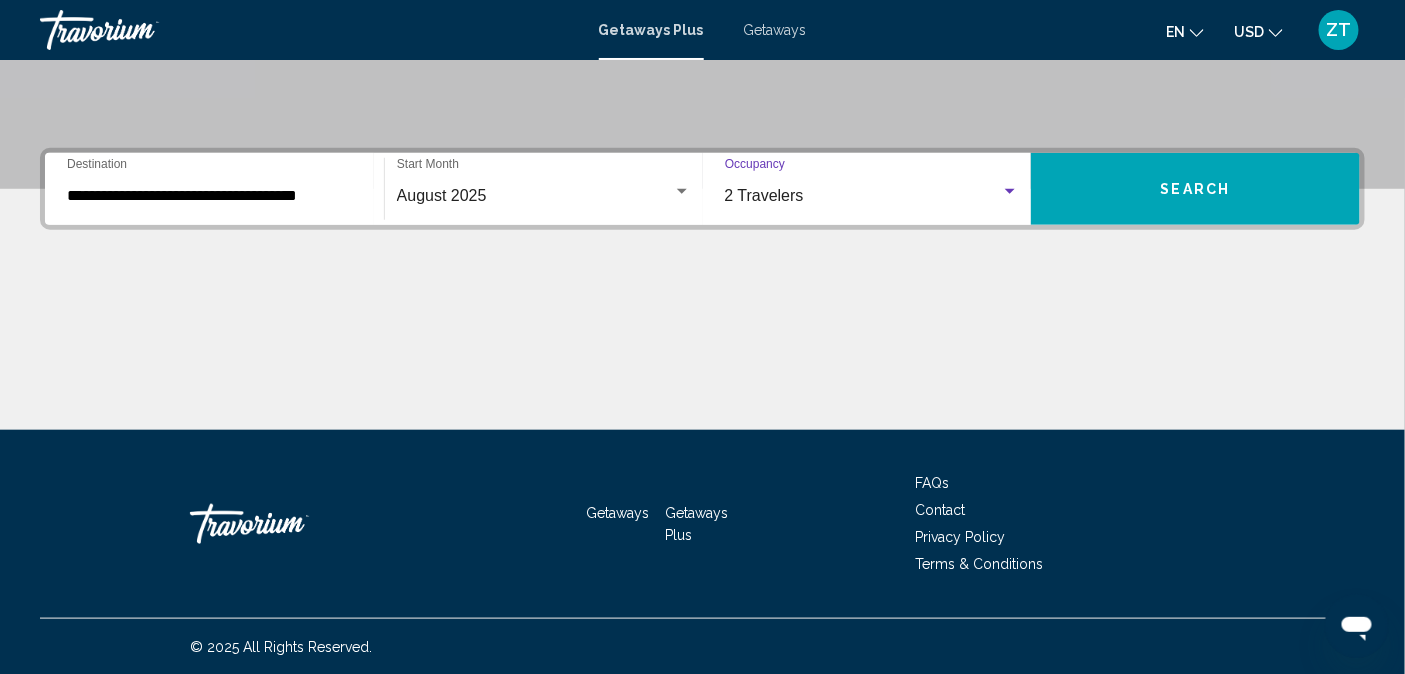 click at bounding box center [1010, 192] 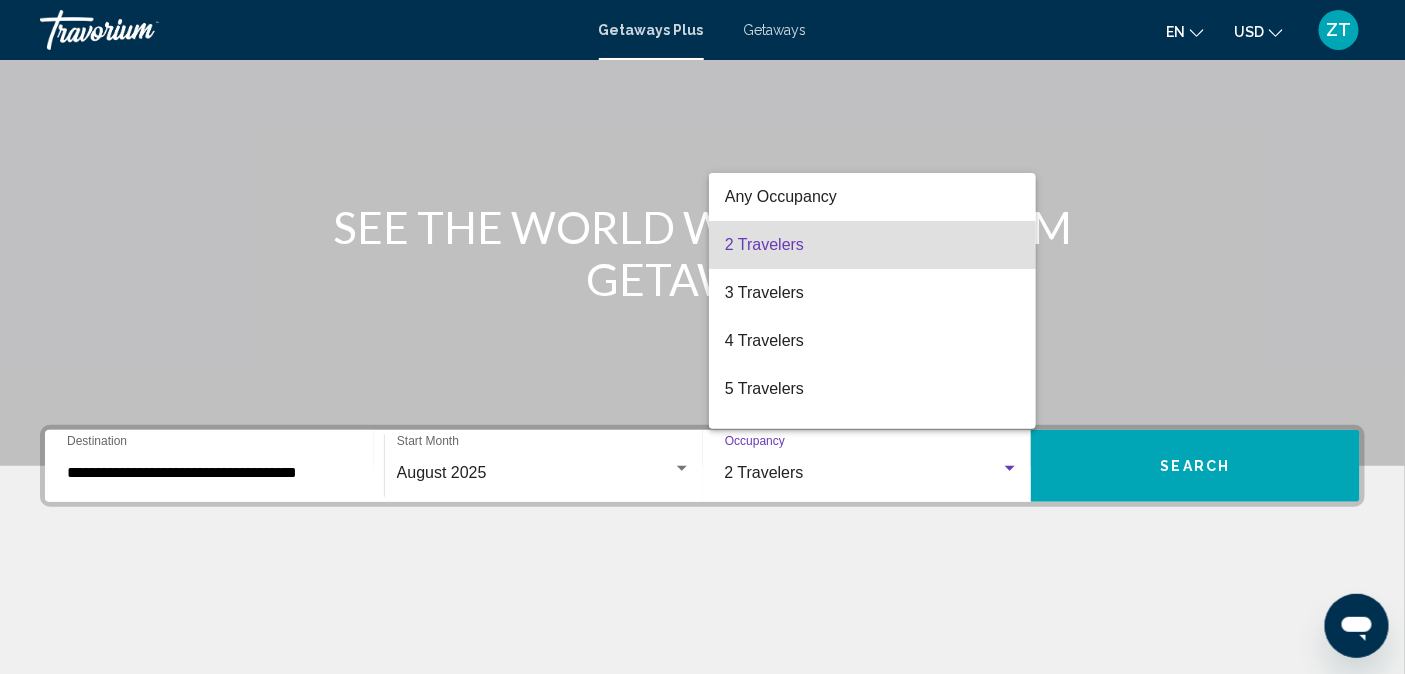 scroll, scrollTop: 370, scrollLeft: 0, axis: vertical 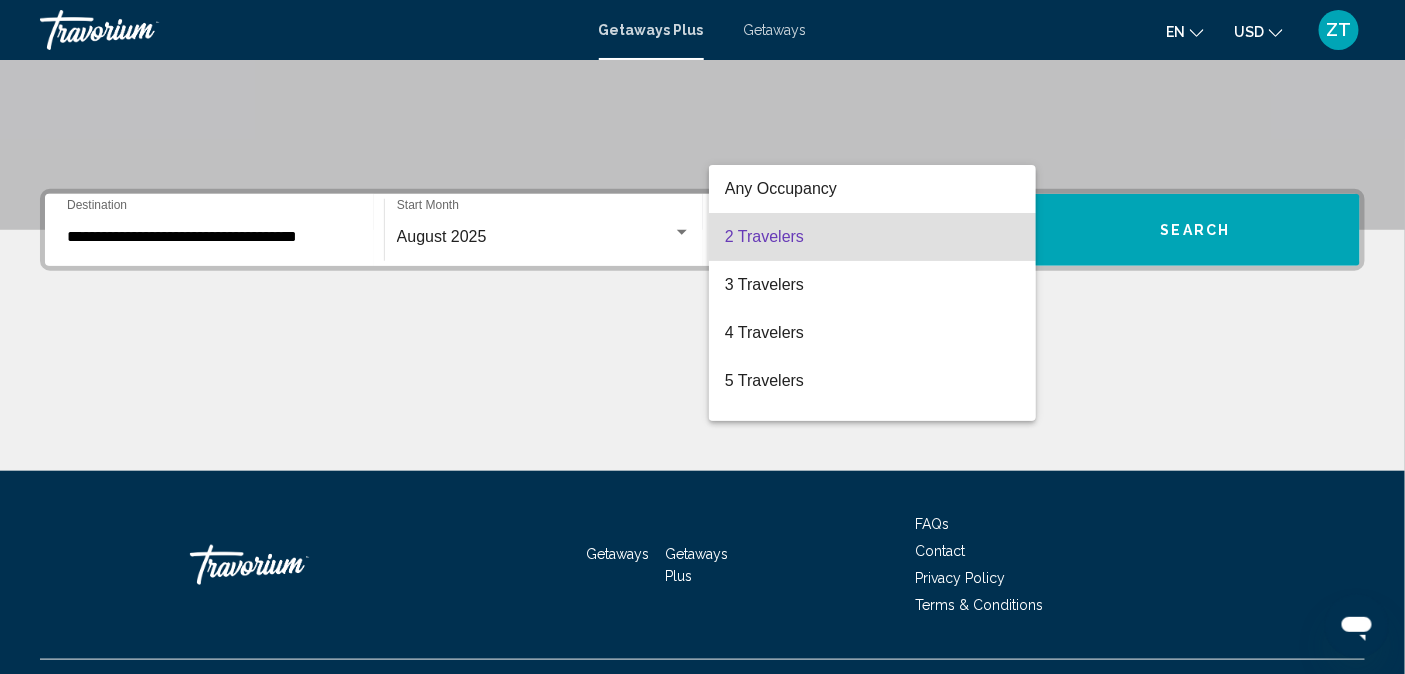click on "2 Travelers" at bounding box center (872, 237) 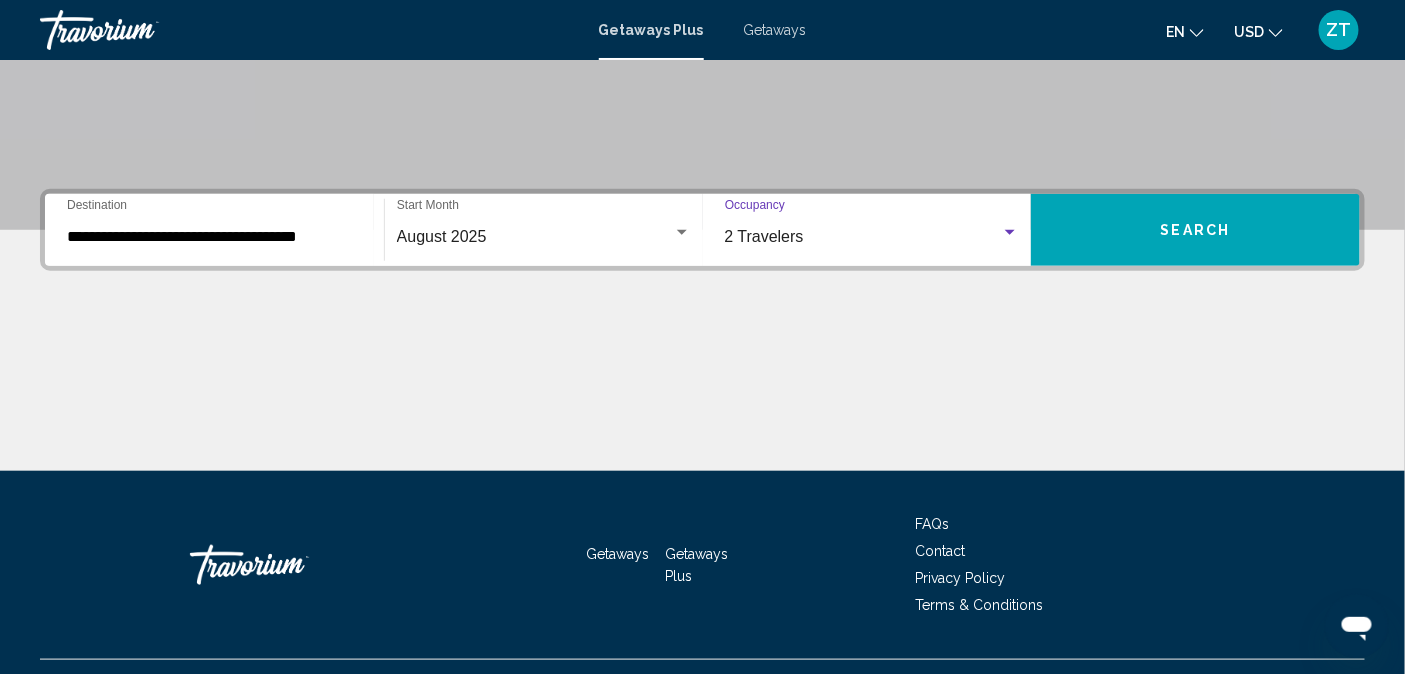 click on "Search" at bounding box center [1195, 230] 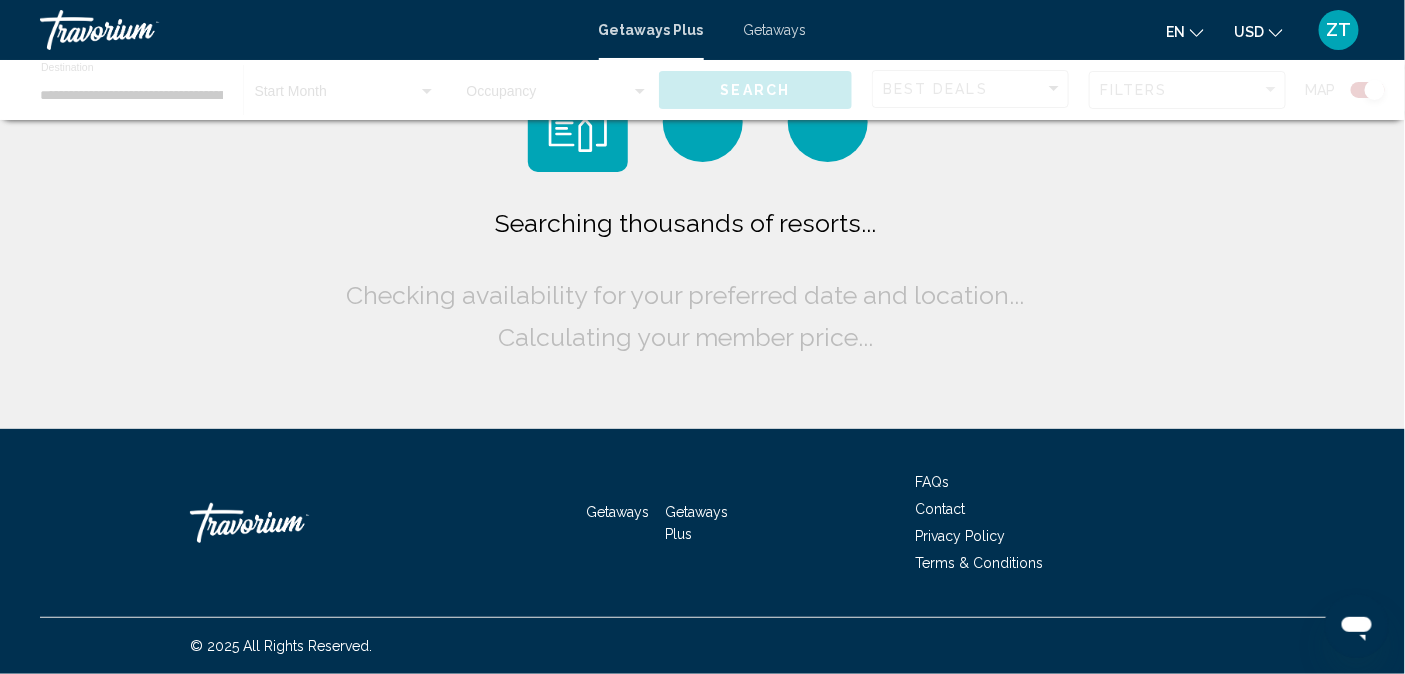 scroll, scrollTop: 0, scrollLeft: 0, axis: both 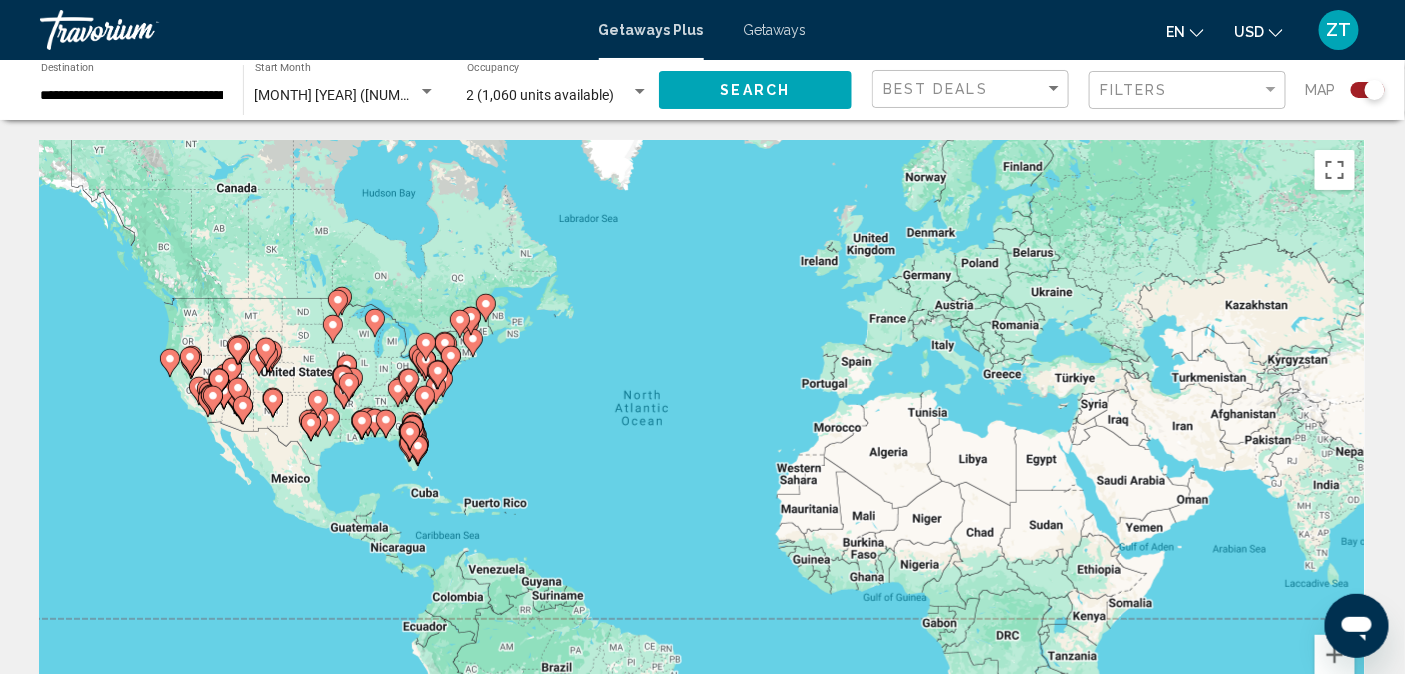click 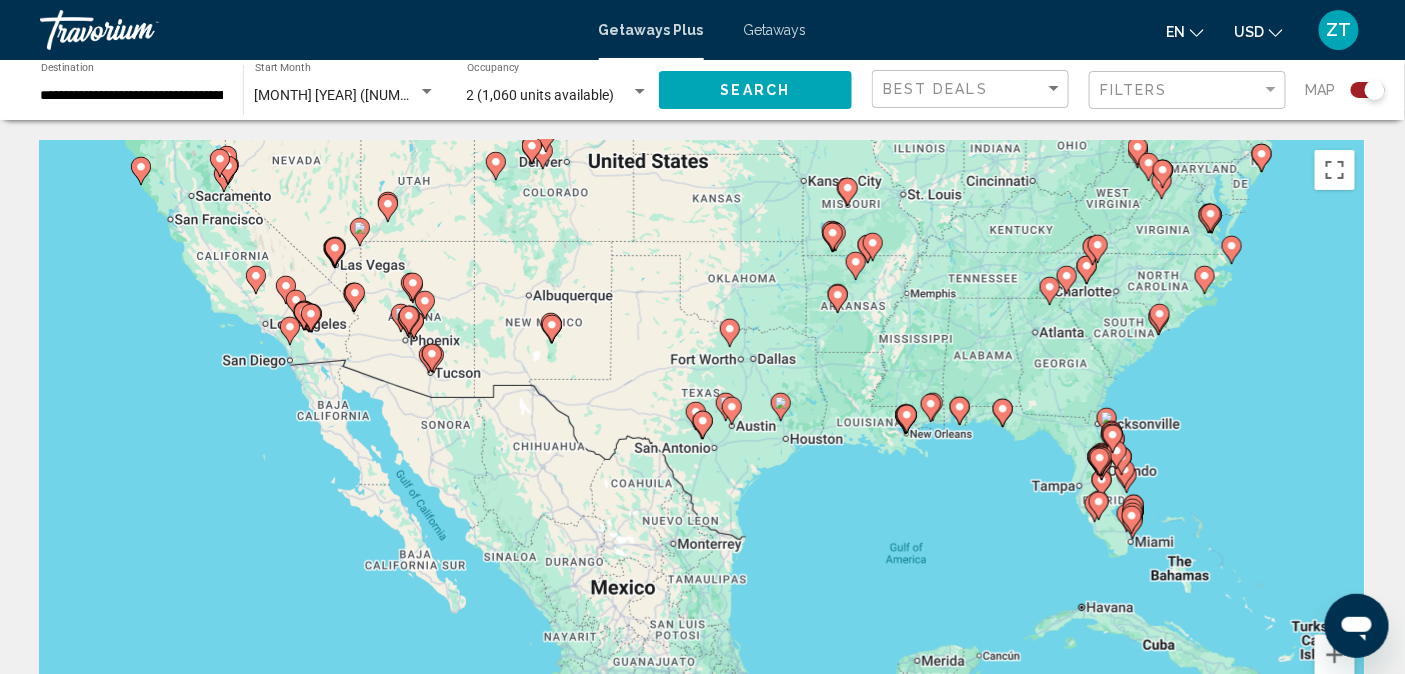 click 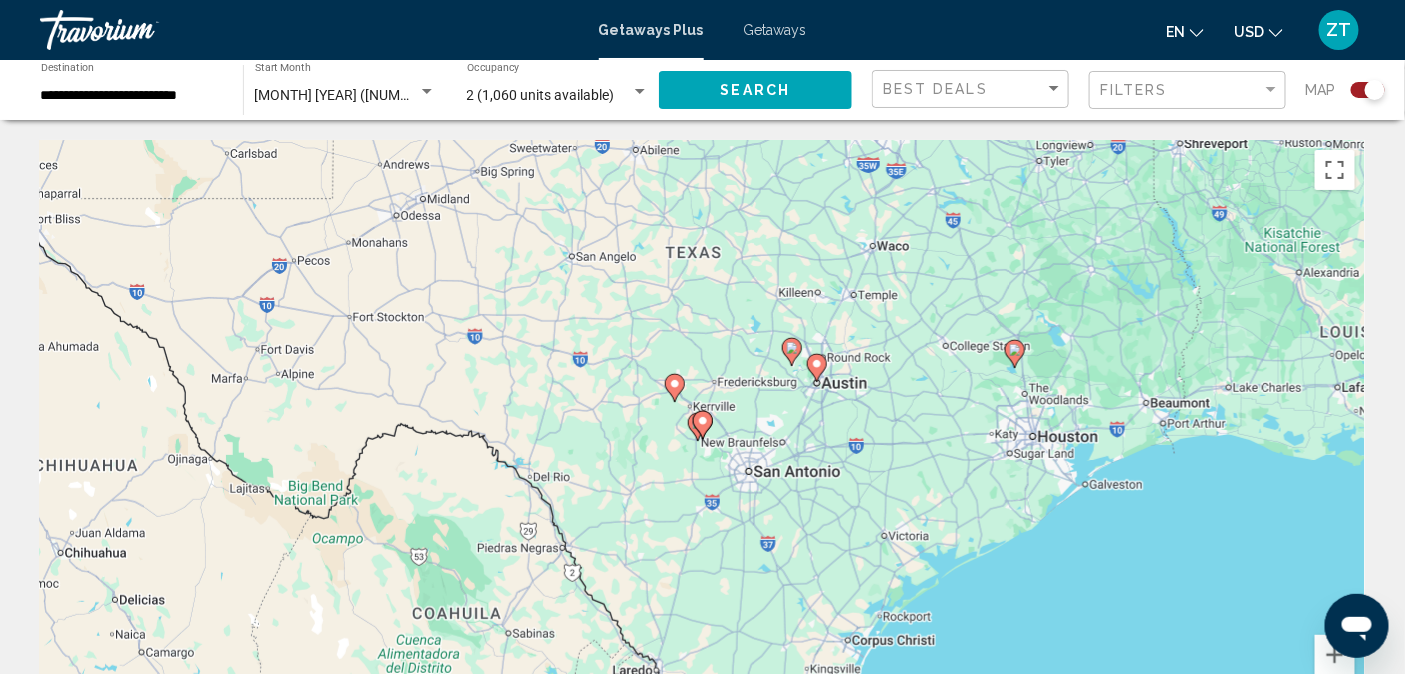 click 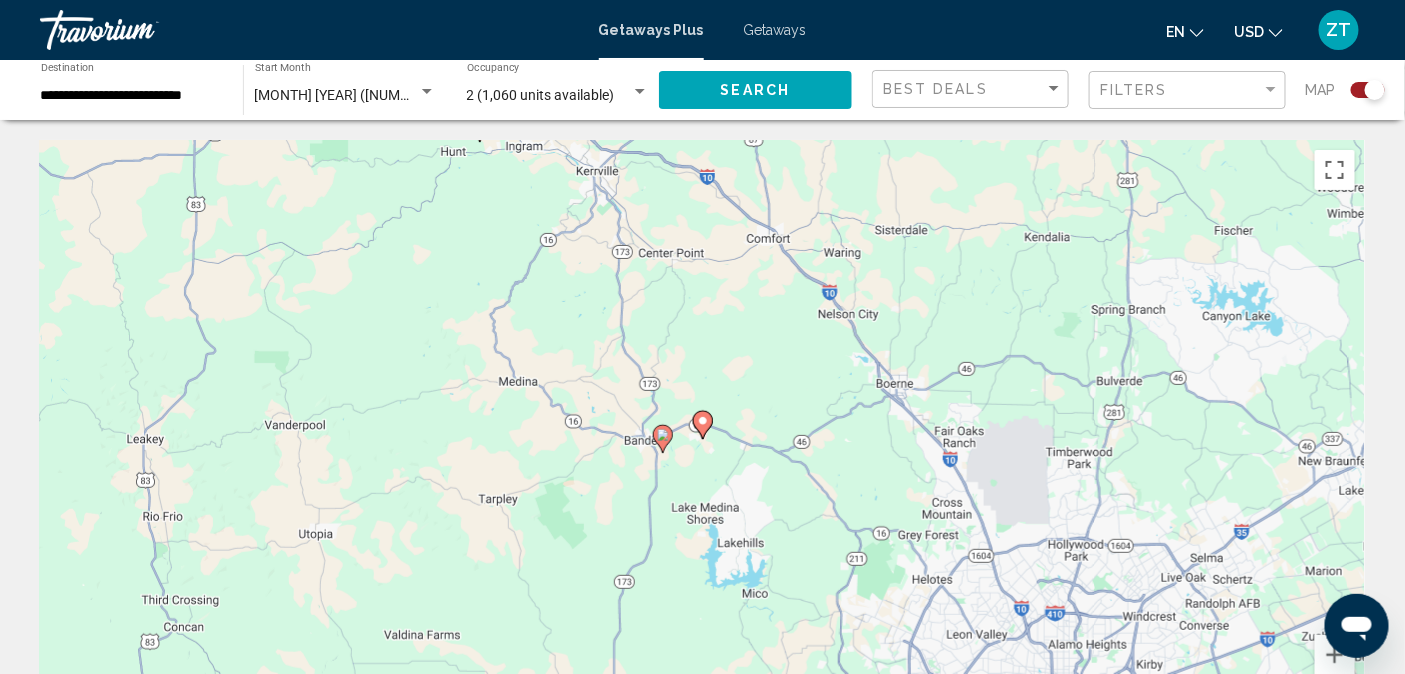 click 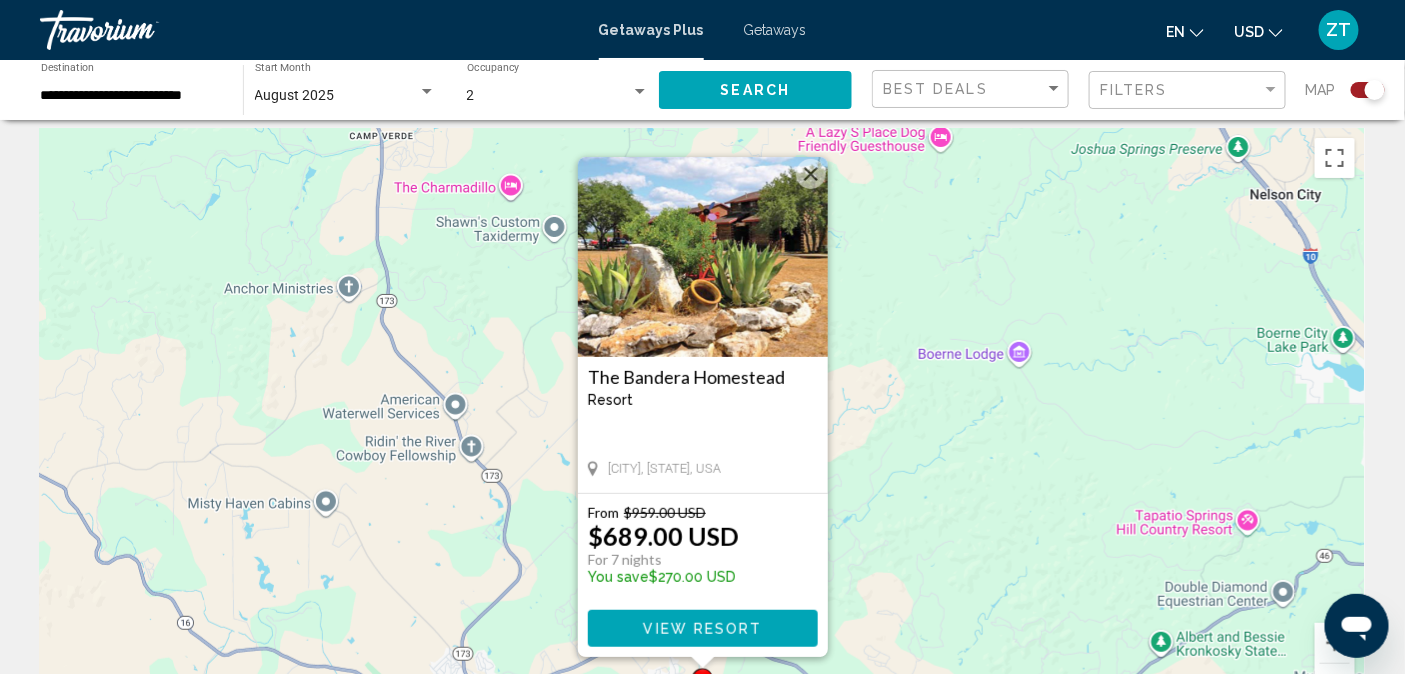 scroll, scrollTop: 0, scrollLeft: 0, axis: both 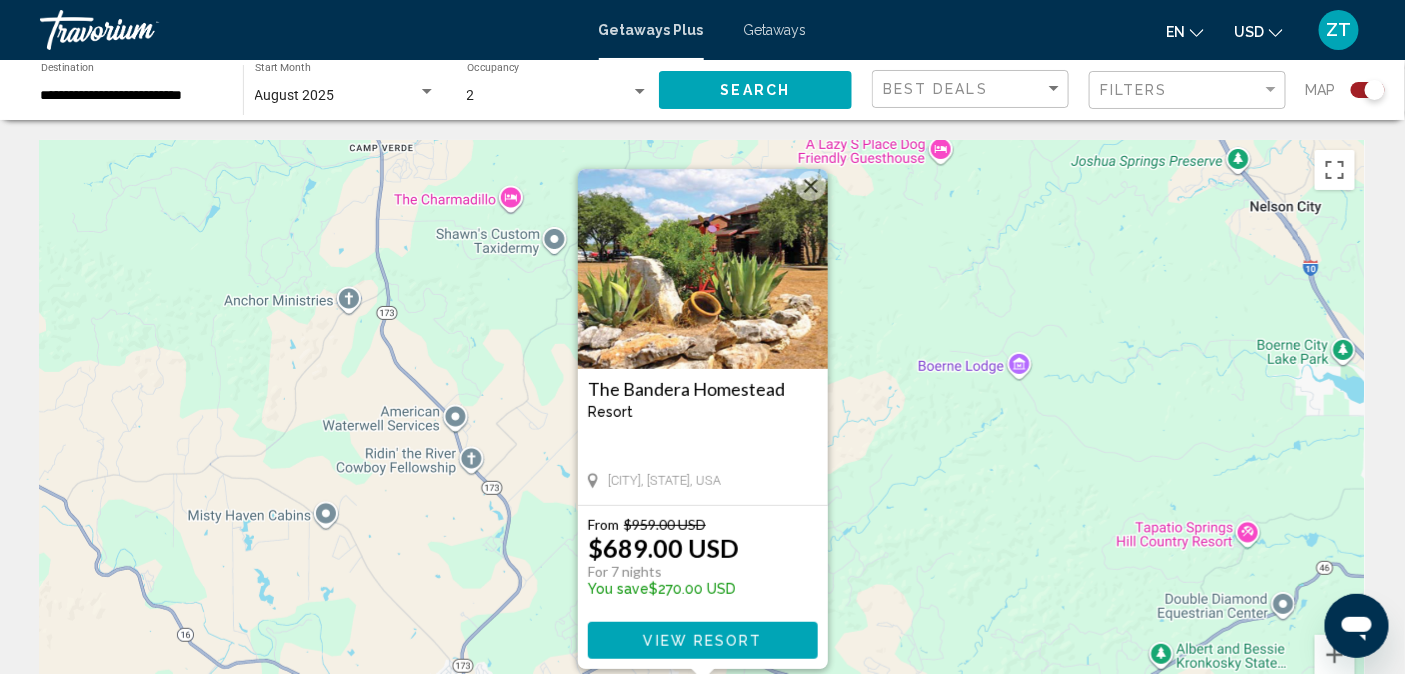click at bounding box center [427, 92] 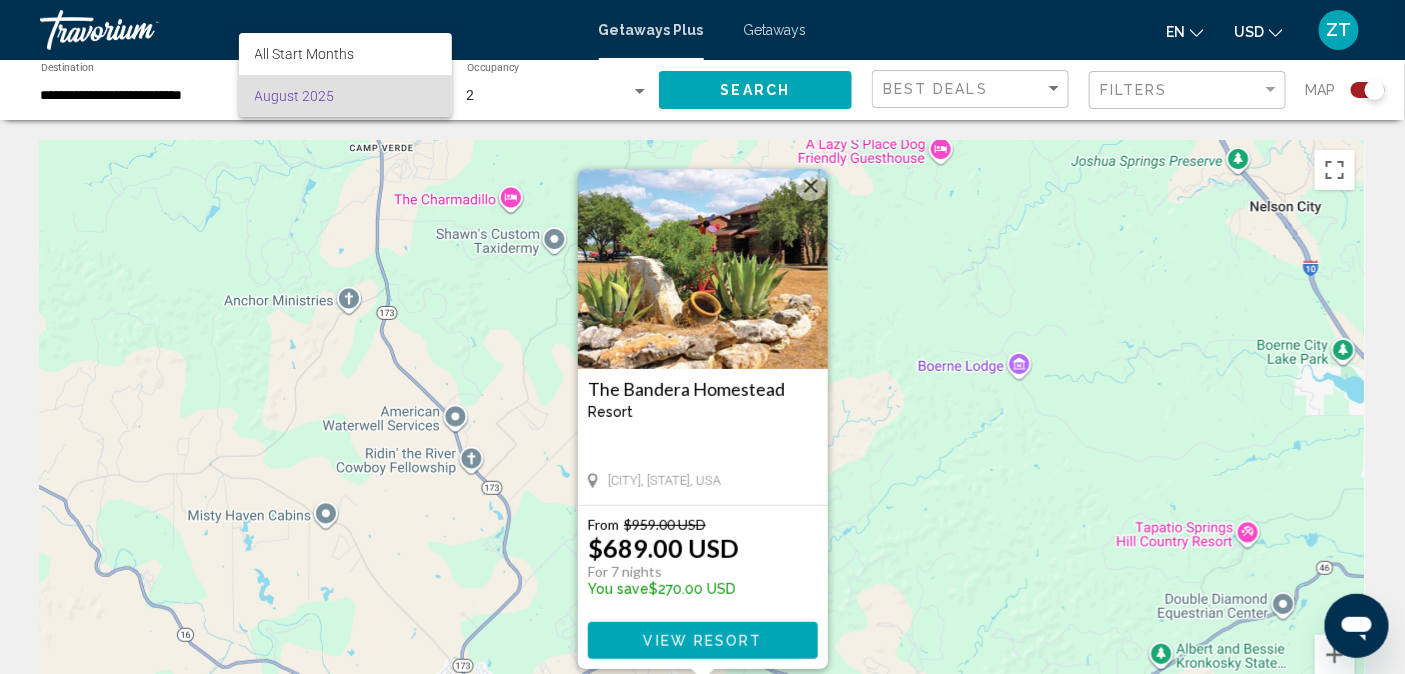 click at bounding box center [702, 337] 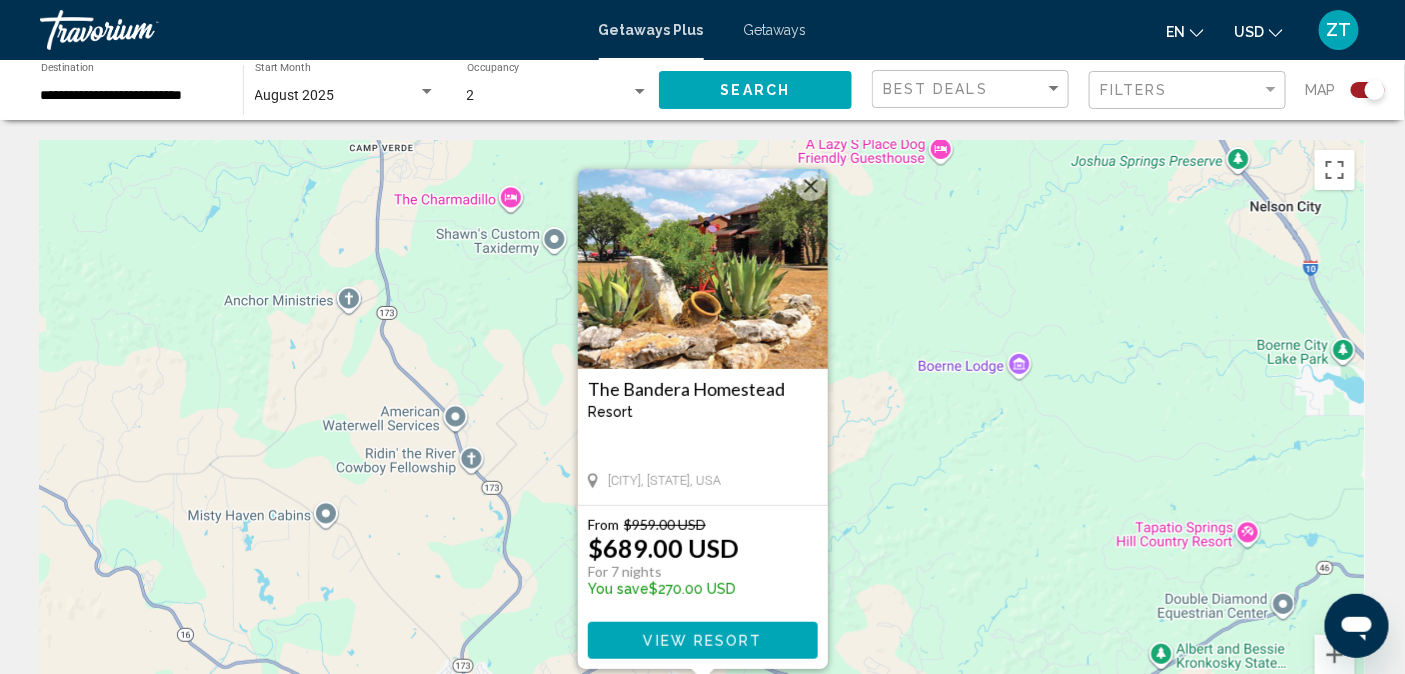 click at bounding box center [640, 92] 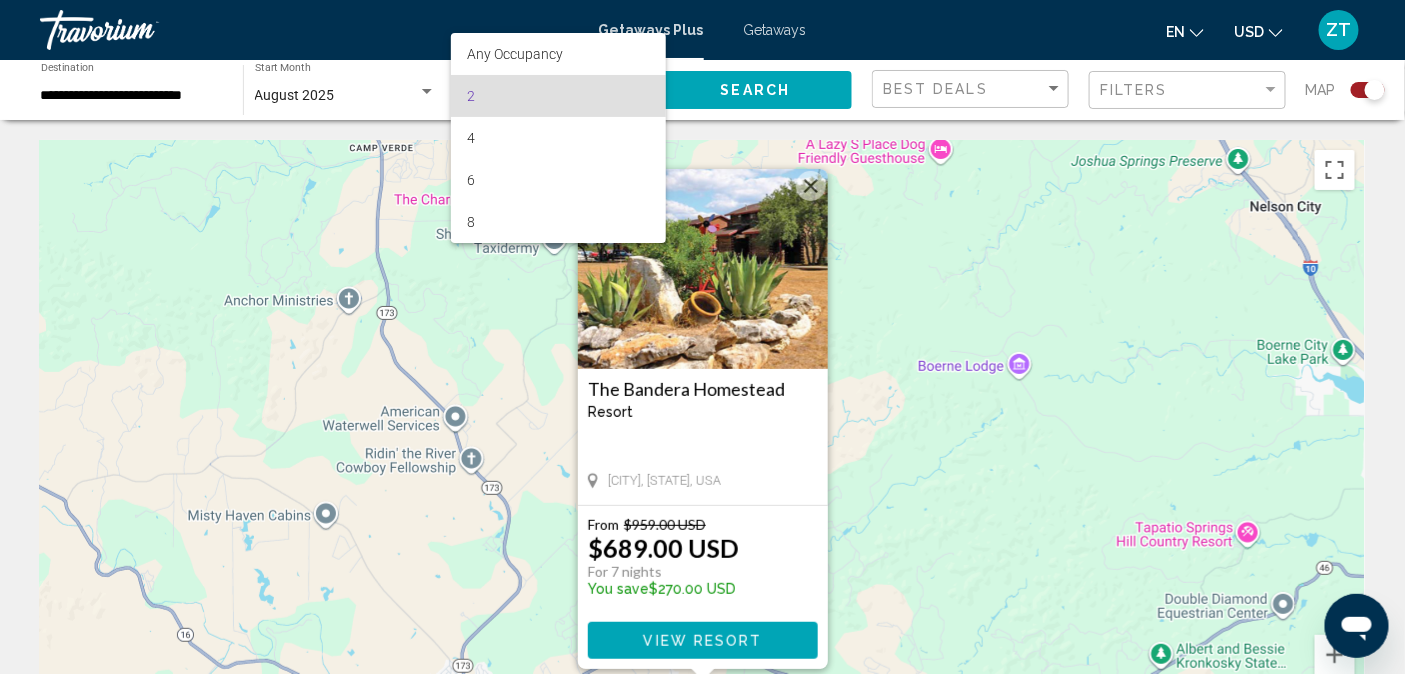 click on "2" at bounding box center (558, 96) 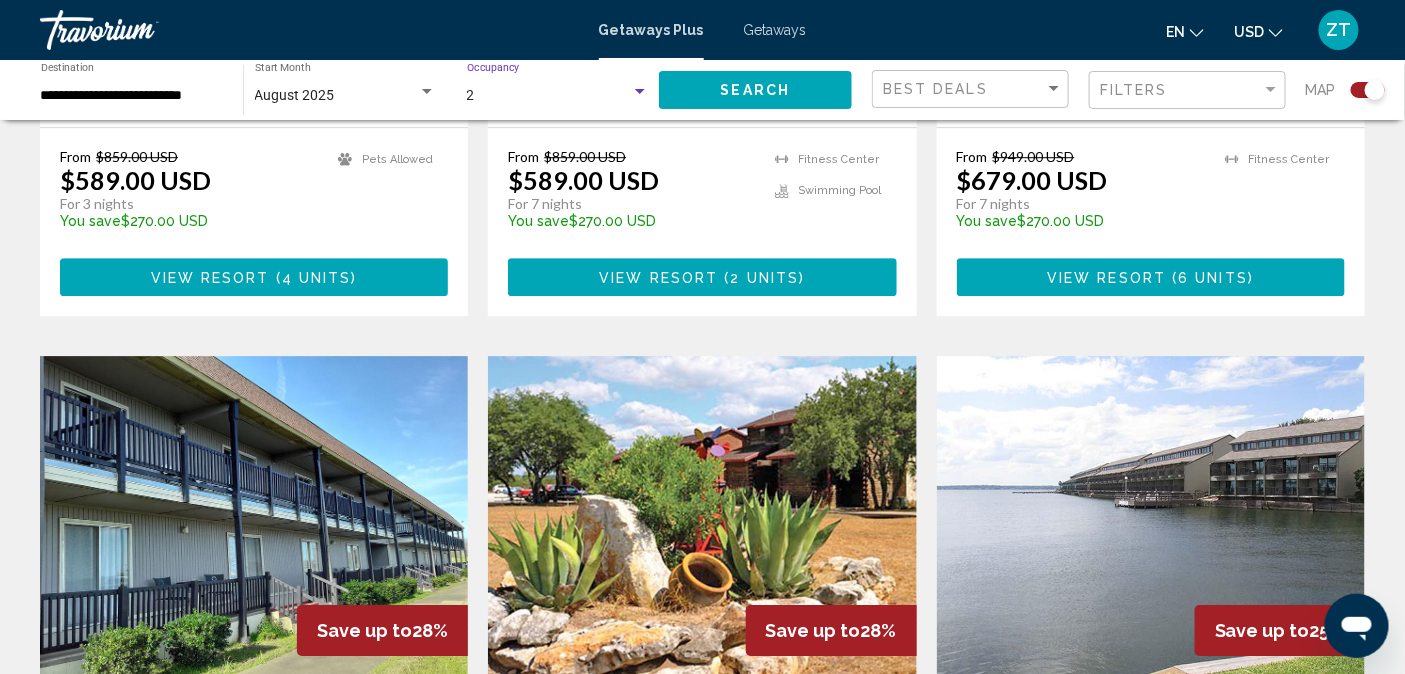 scroll, scrollTop: 1896, scrollLeft: 0, axis: vertical 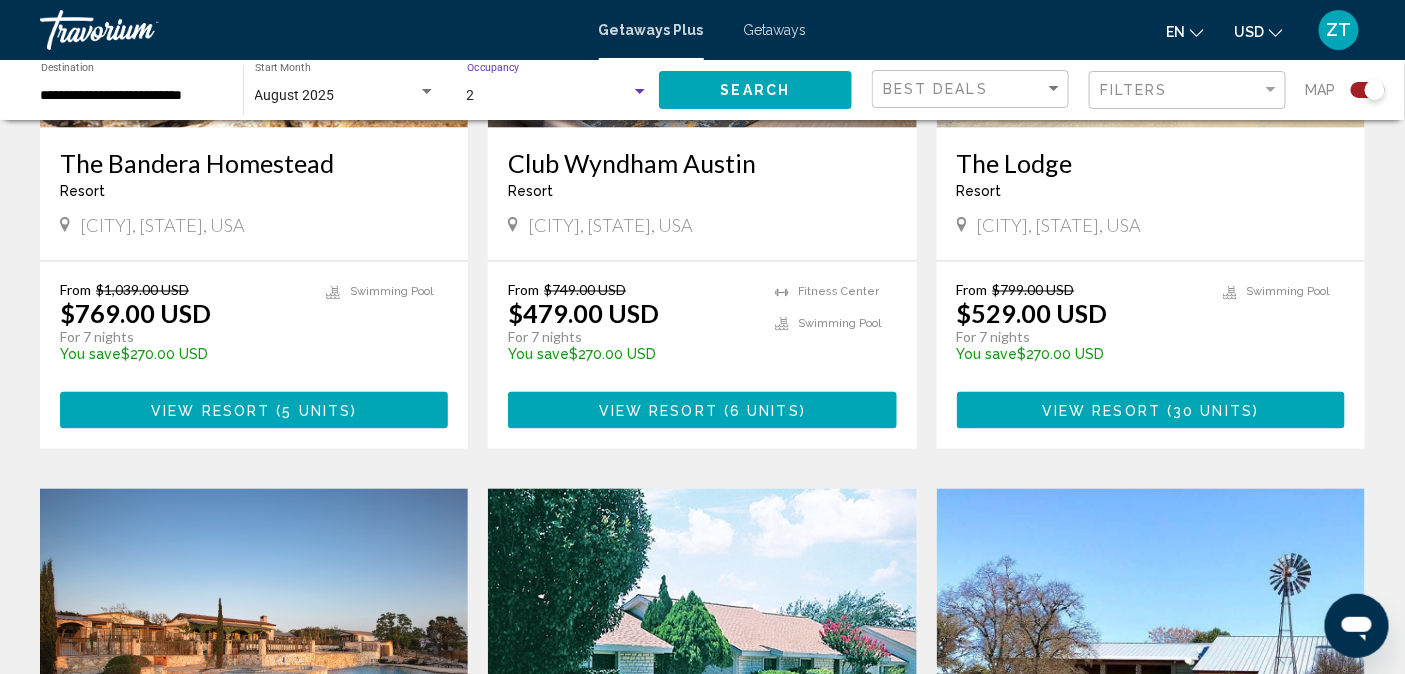 click on "$479.00 USD" at bounding box center [583, 314] 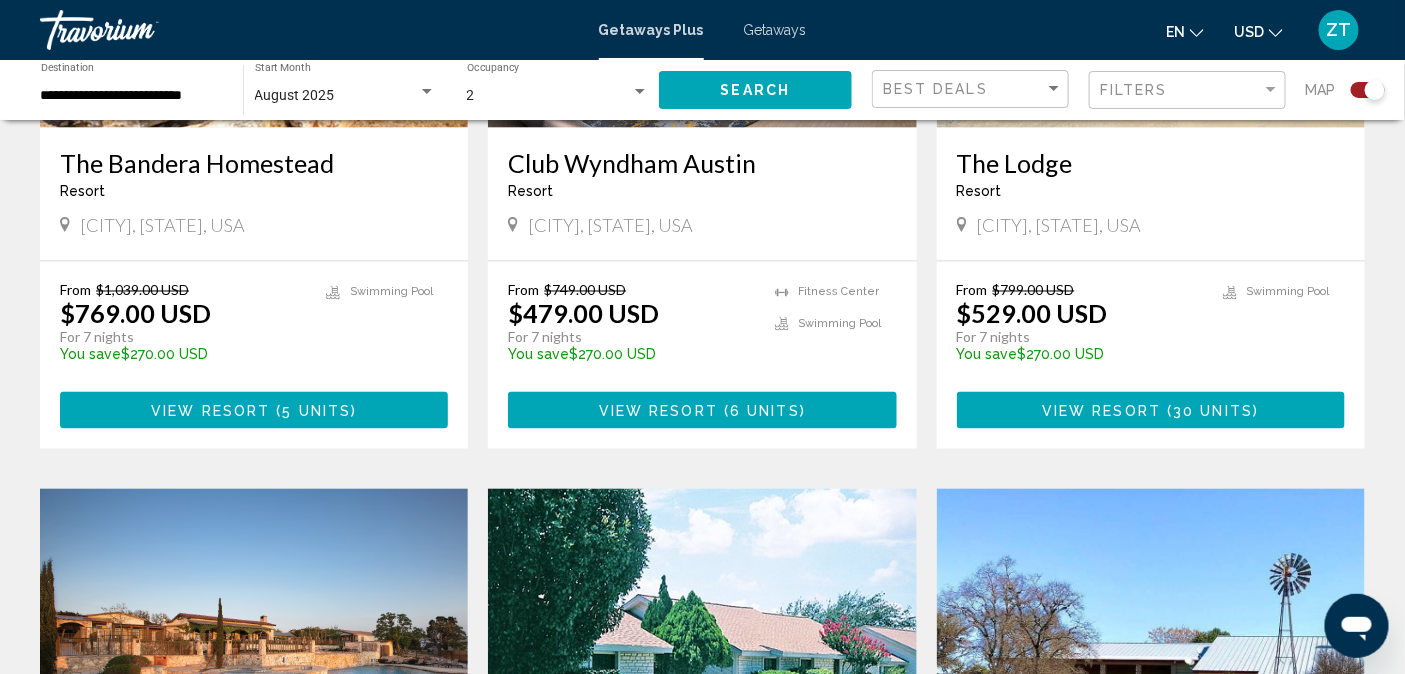 click on "View Resort" at bounding box center [658, 411] 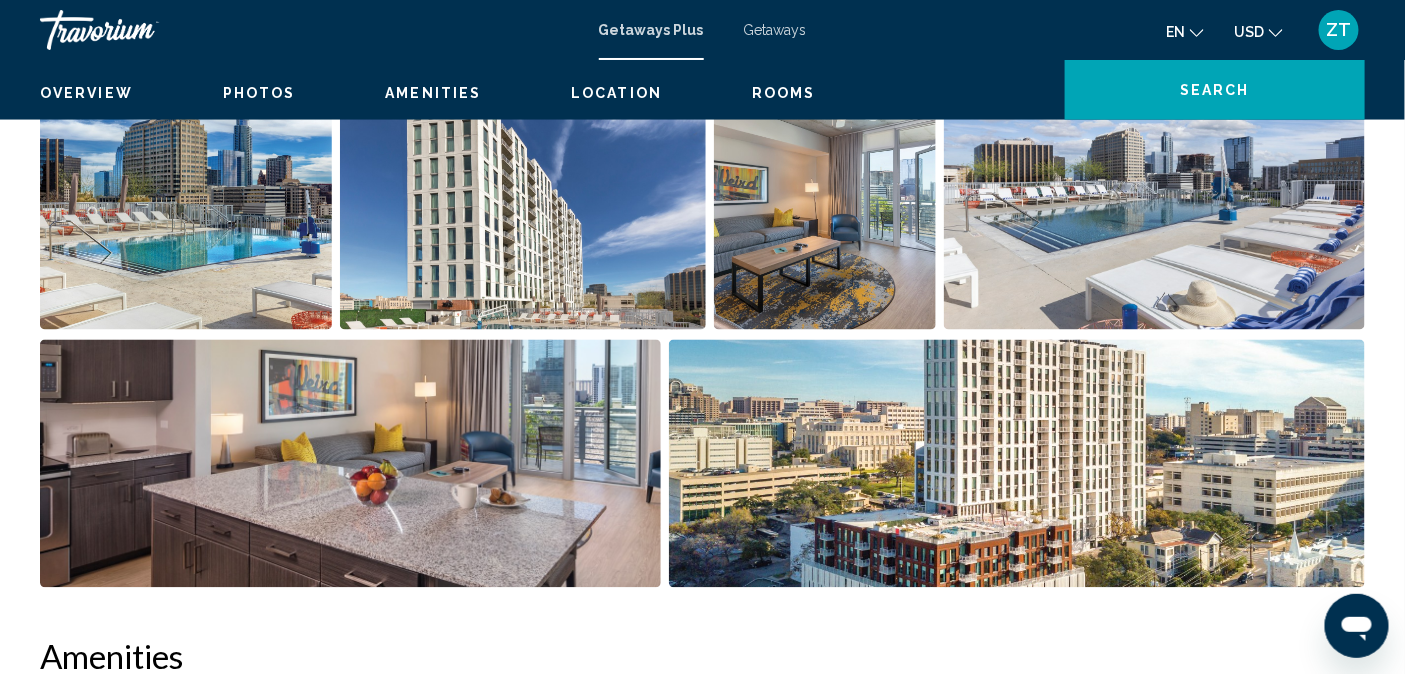 scroll, scrollTop: 22, scrollLeft: 0, axis: vertical 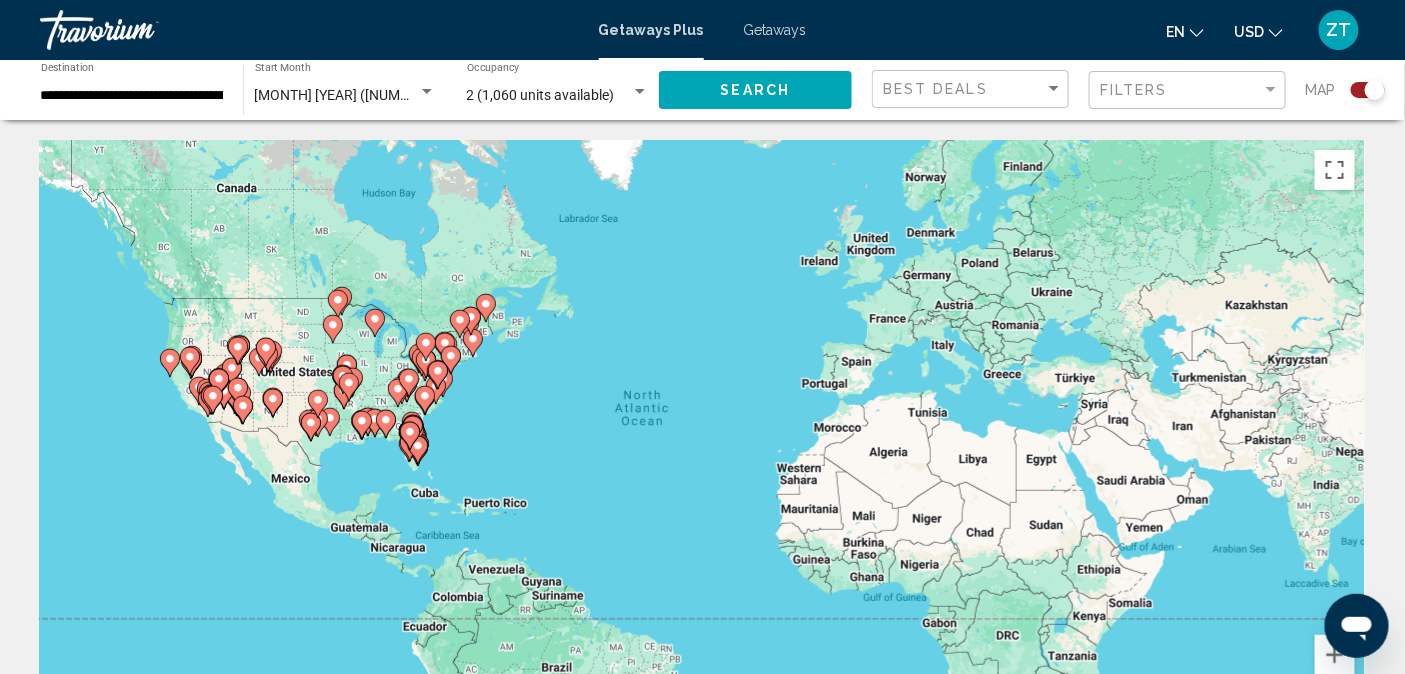 click 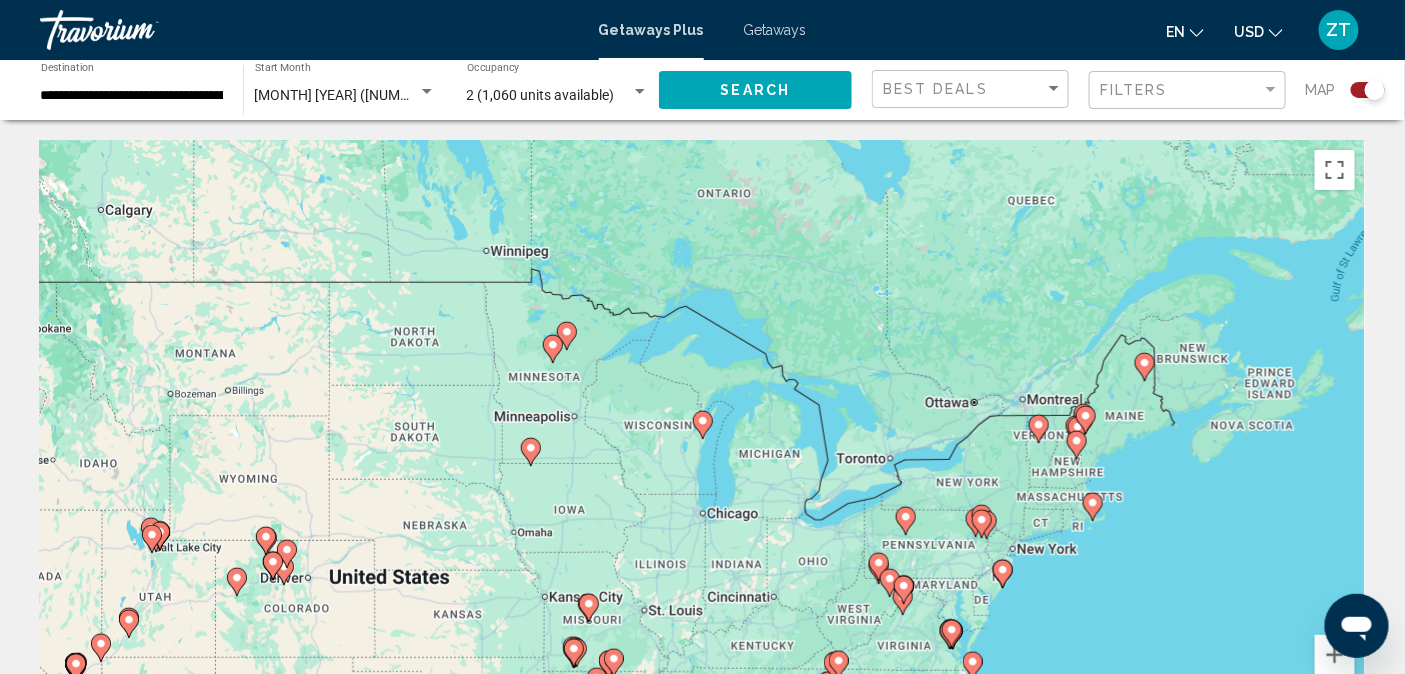 click 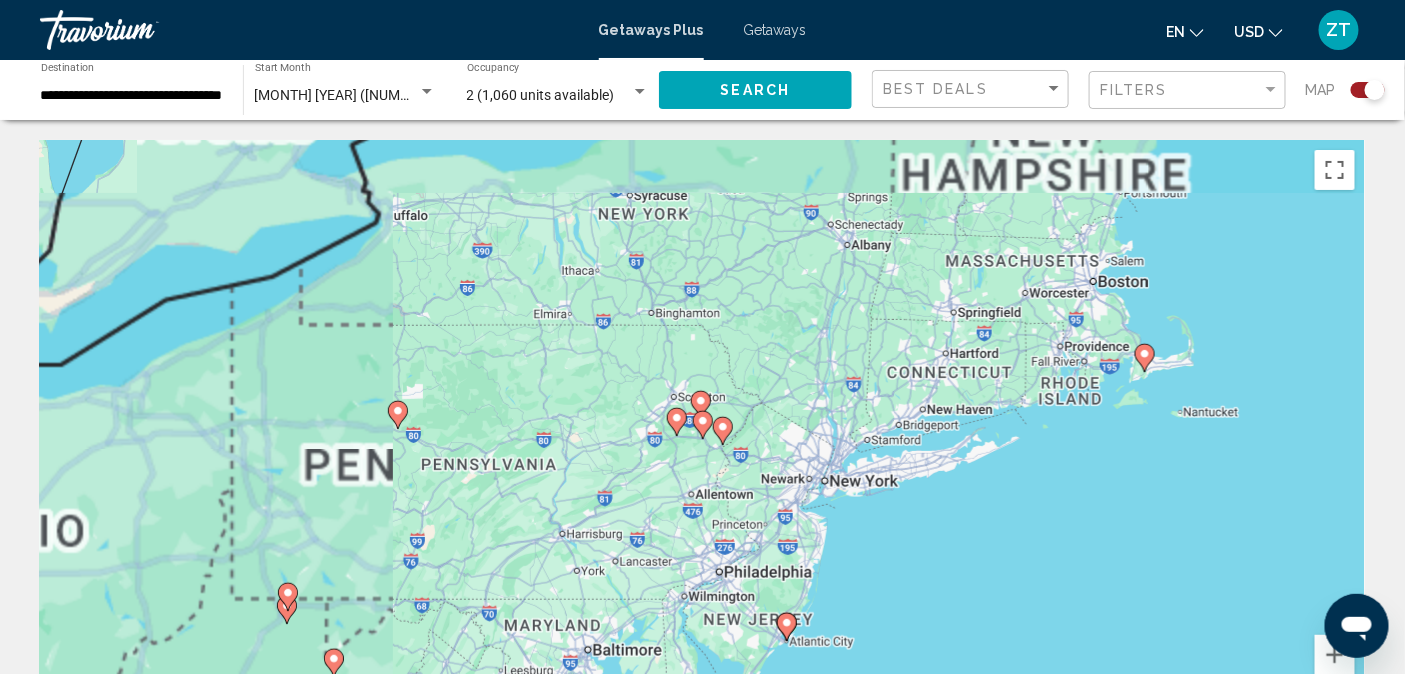 click 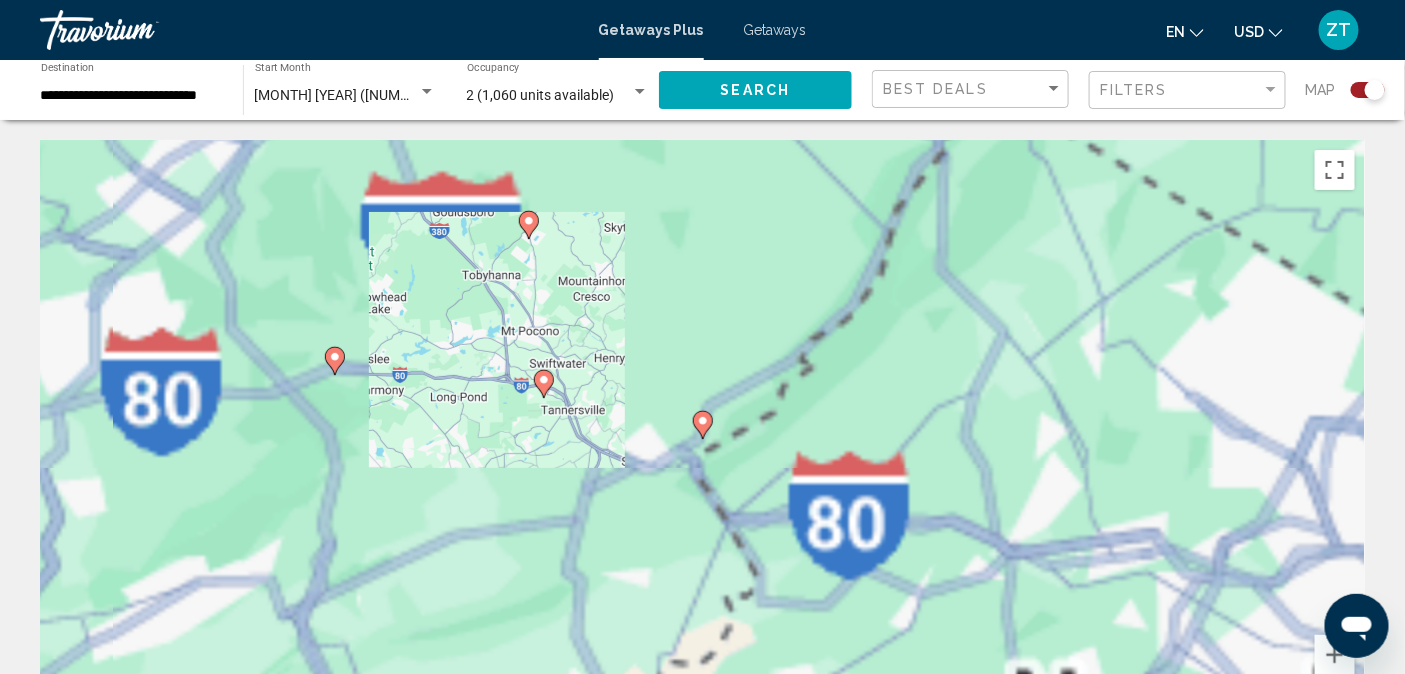 click 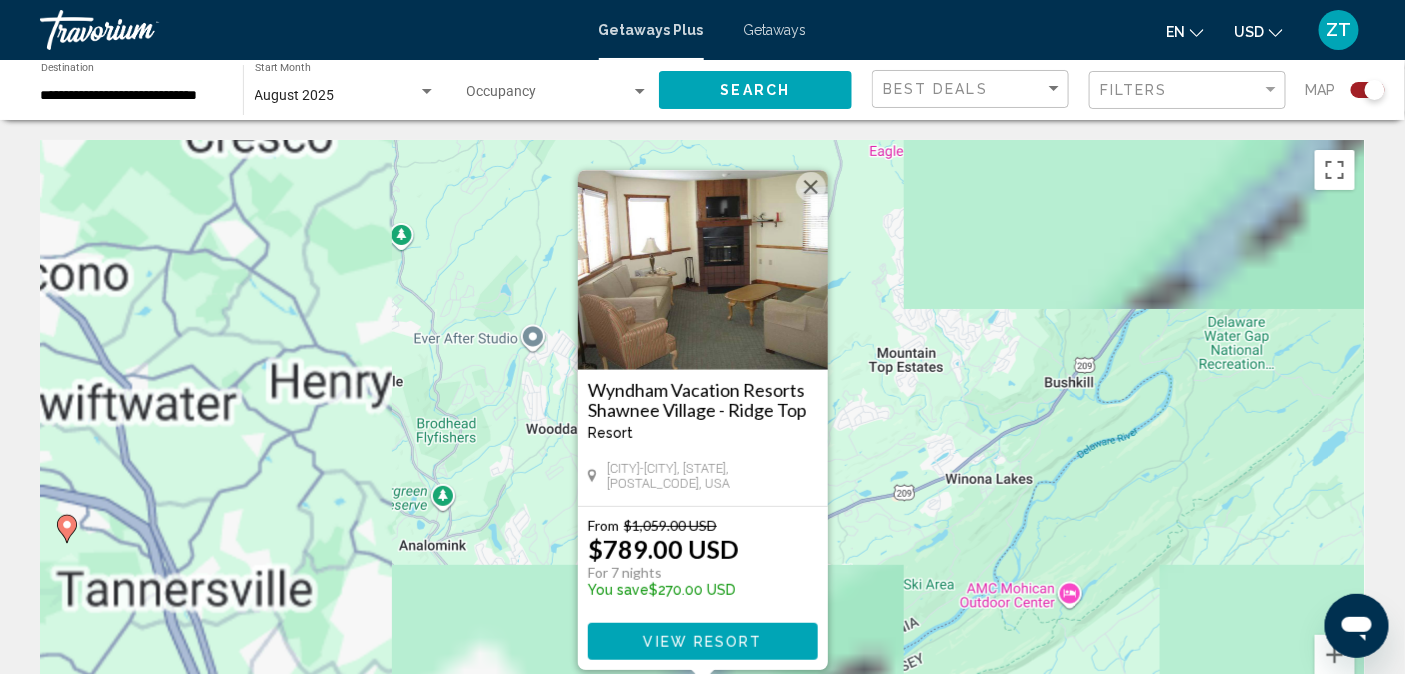 click on "View Resort" at bounding box center (702, 642) 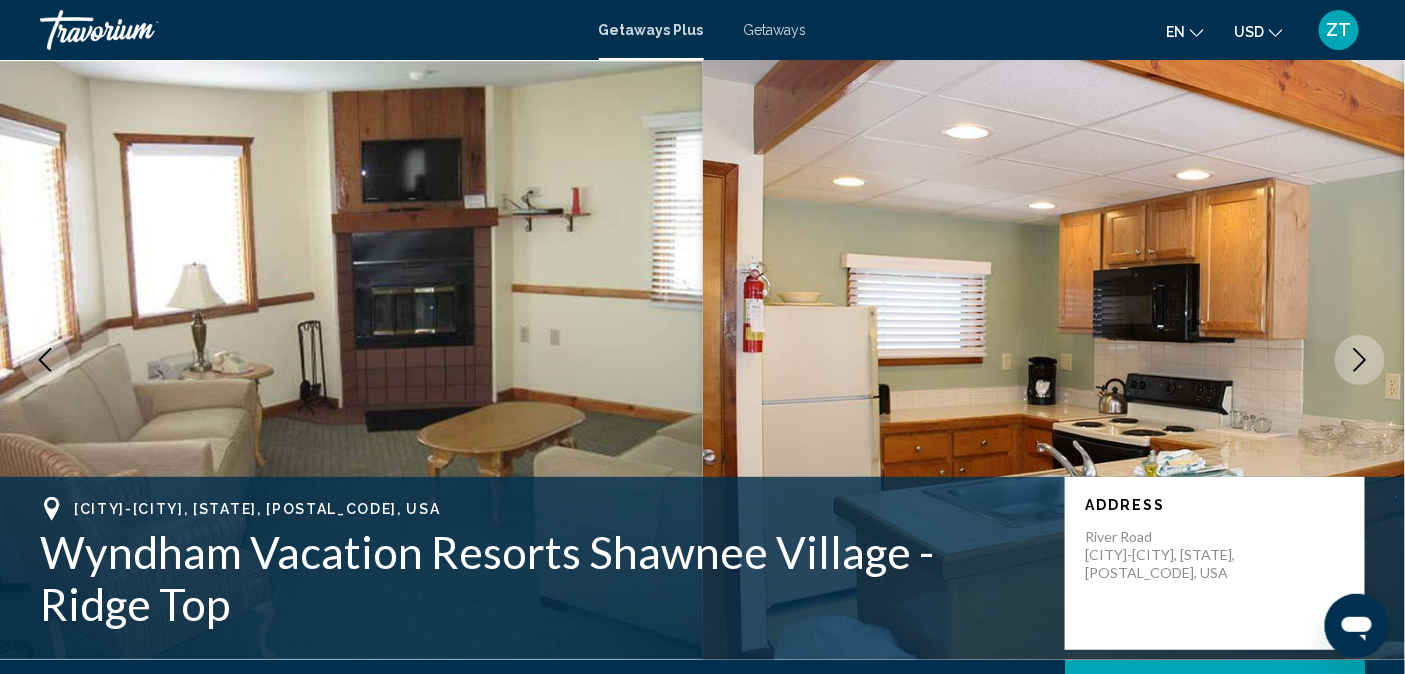 scroll, scrollTop: 22, scrollLeft: 0, axis: vertical 